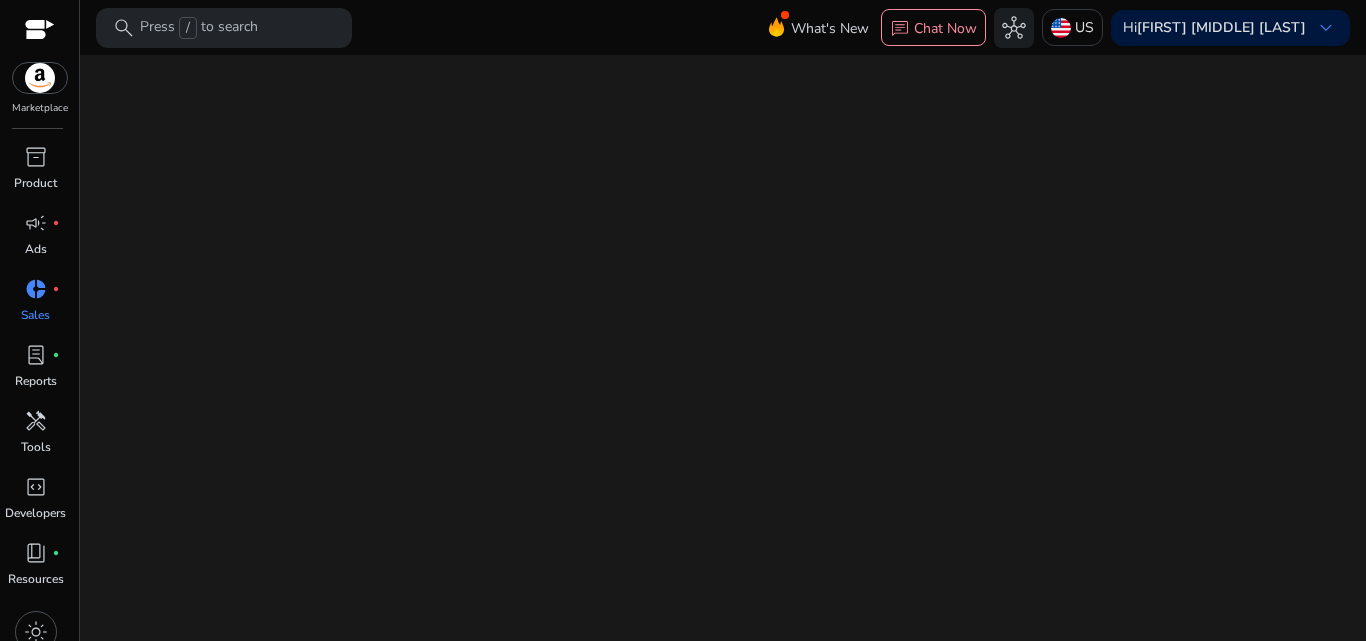 scroll, scrollTop: 0, scrollLeft: 0, axis: both 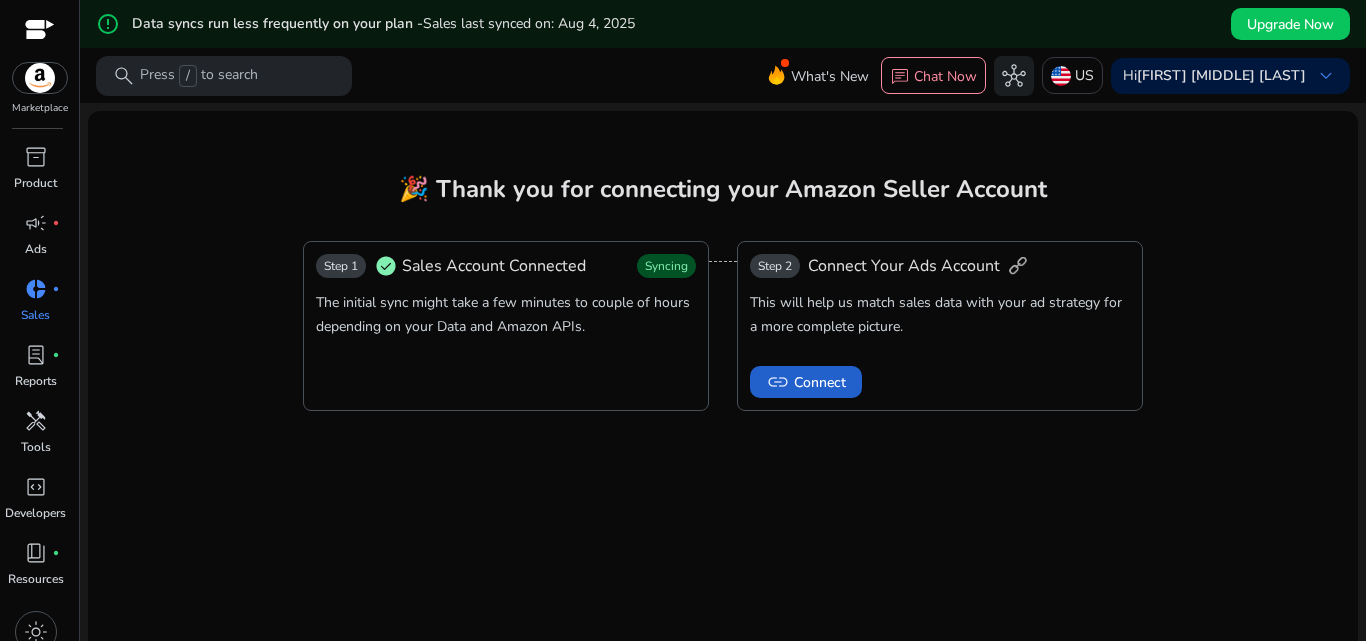 click on "link" 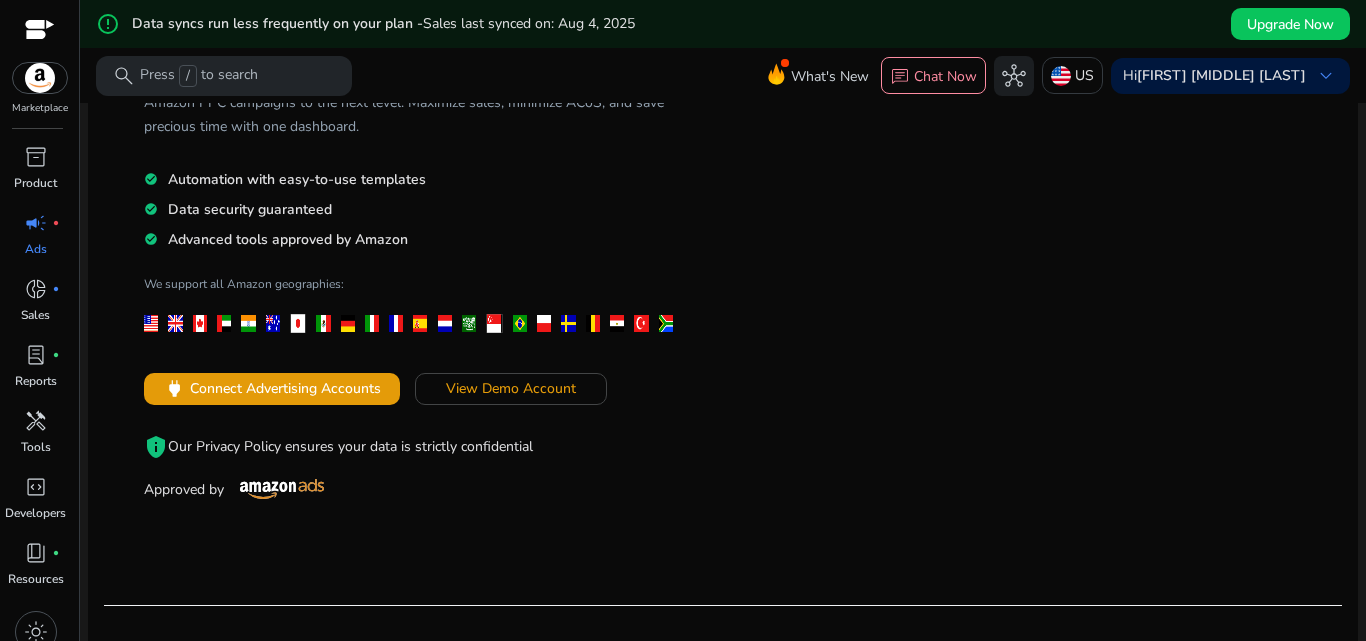 scroll, scrollTop: 200, scrollLeft: 0, axis: vertical 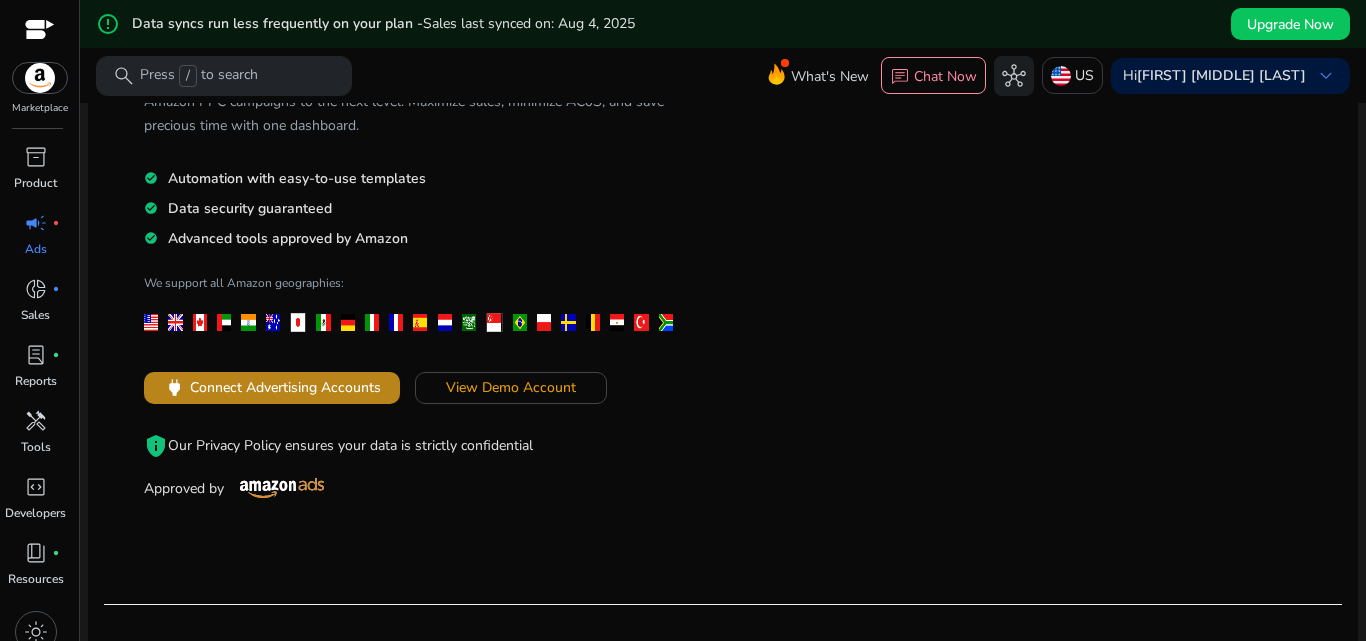 click on "Connect Advertising Accounts" 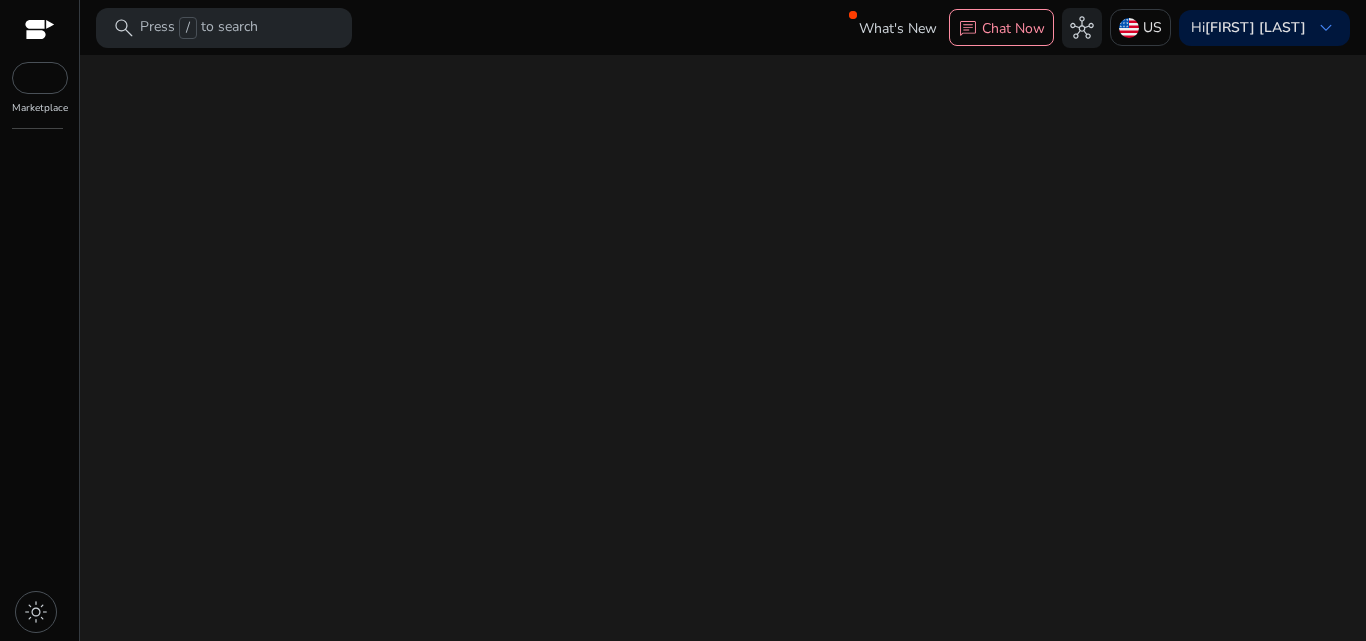 scroll, scrollTop: 0, scrollLeft: 0, axis: both 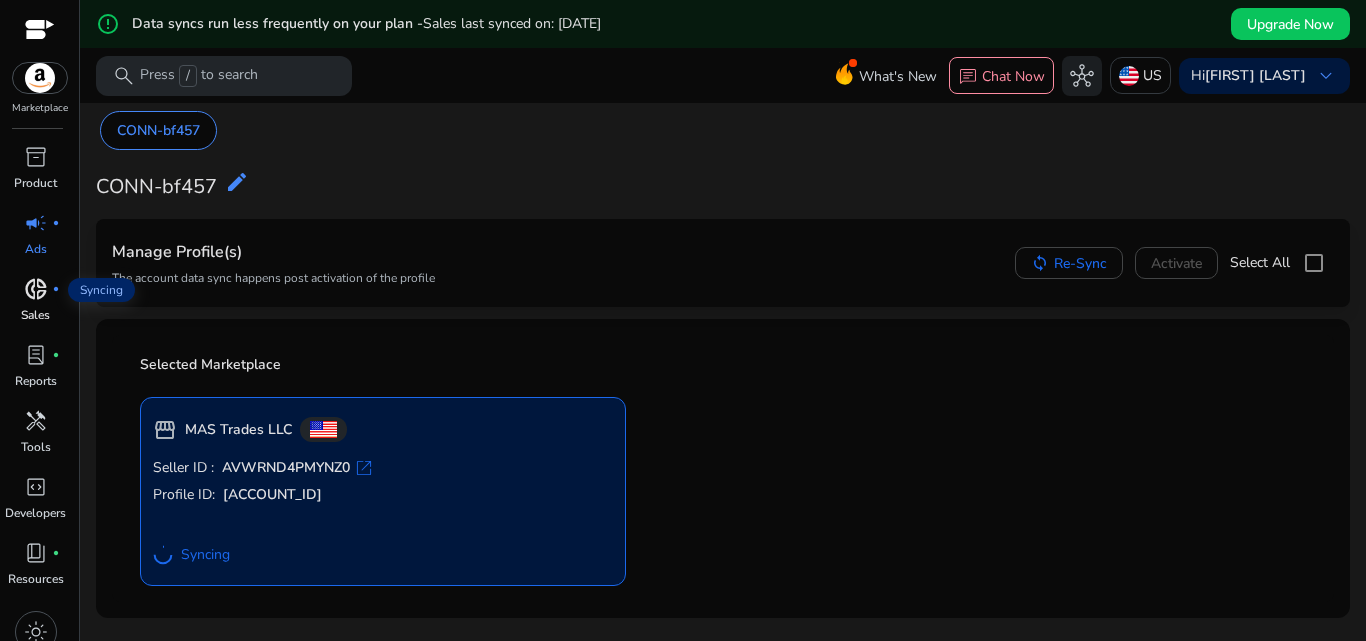click on "donut_small" at bounding box center [36, 289] 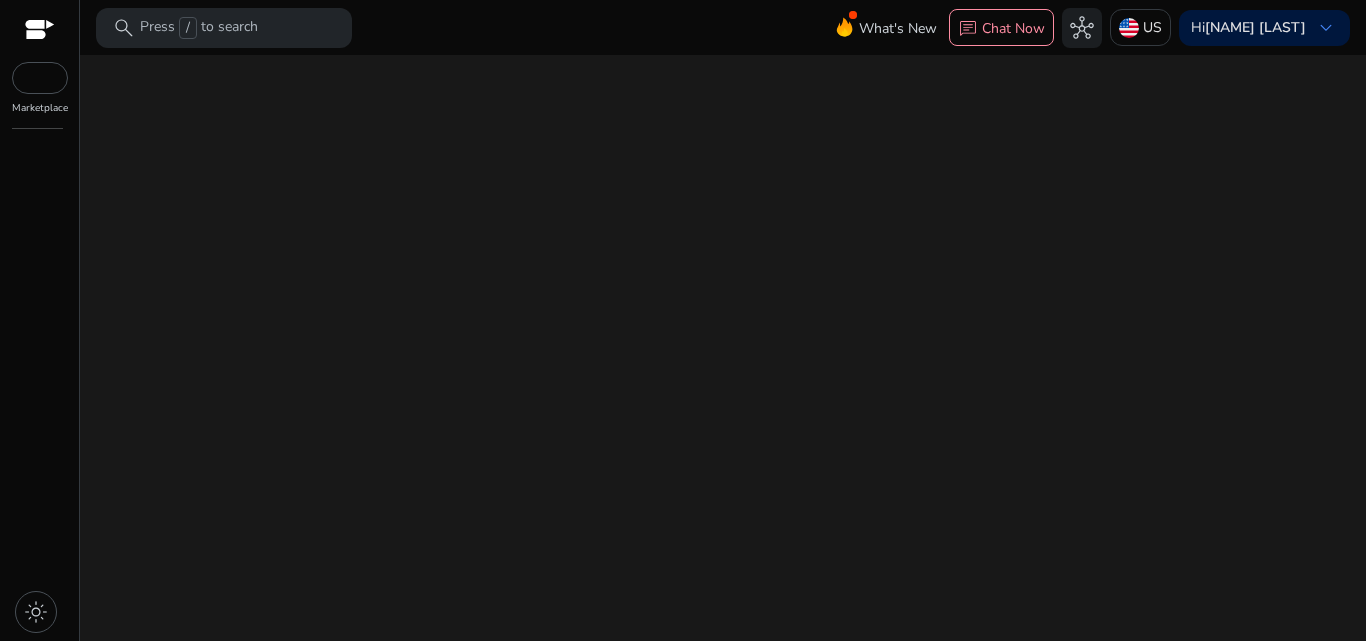 scroll, scrollTop: 0, scrollLeft: 0, axis: both 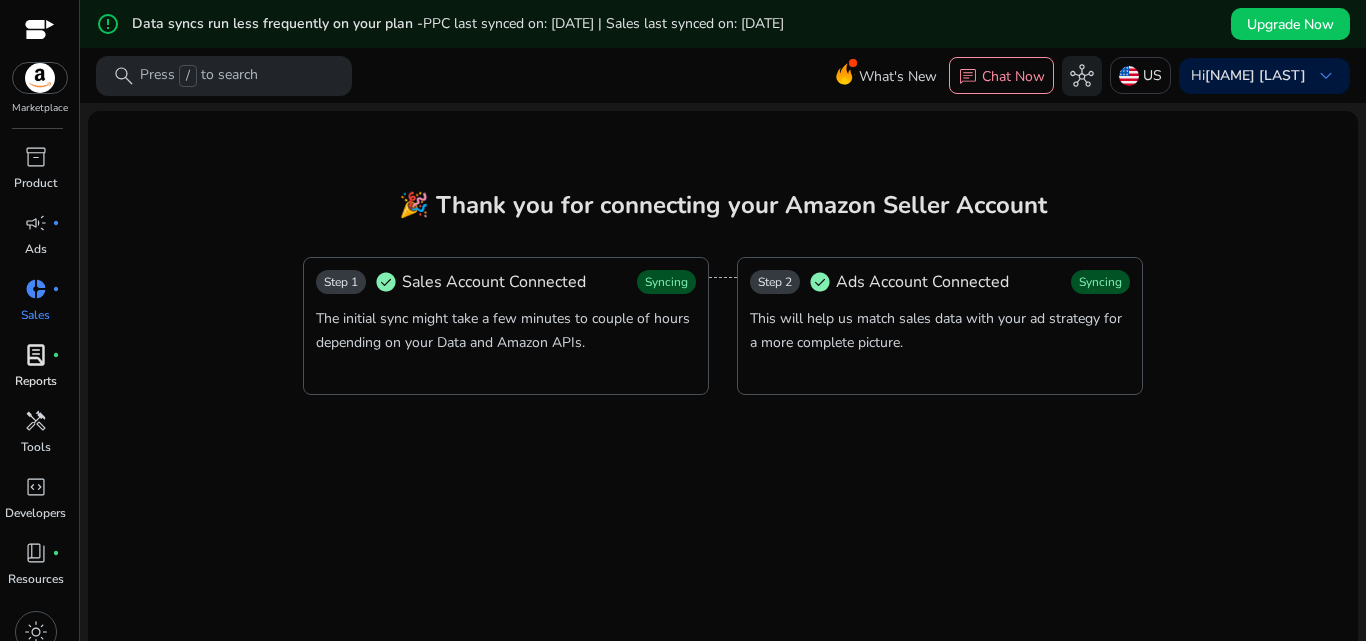 click on "lab_profile   fiber_manual_record" at bounding box center [36, 355] 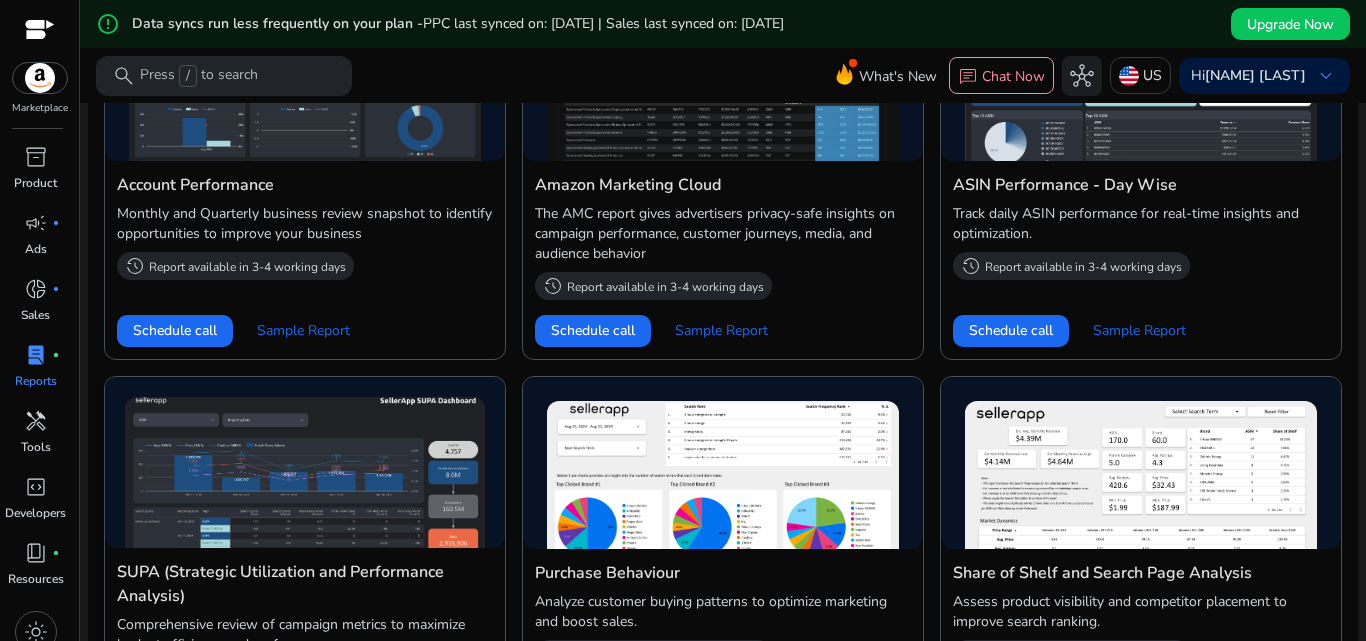 scroll, scrollTop: 0, scrollLeft: 0, axis: both 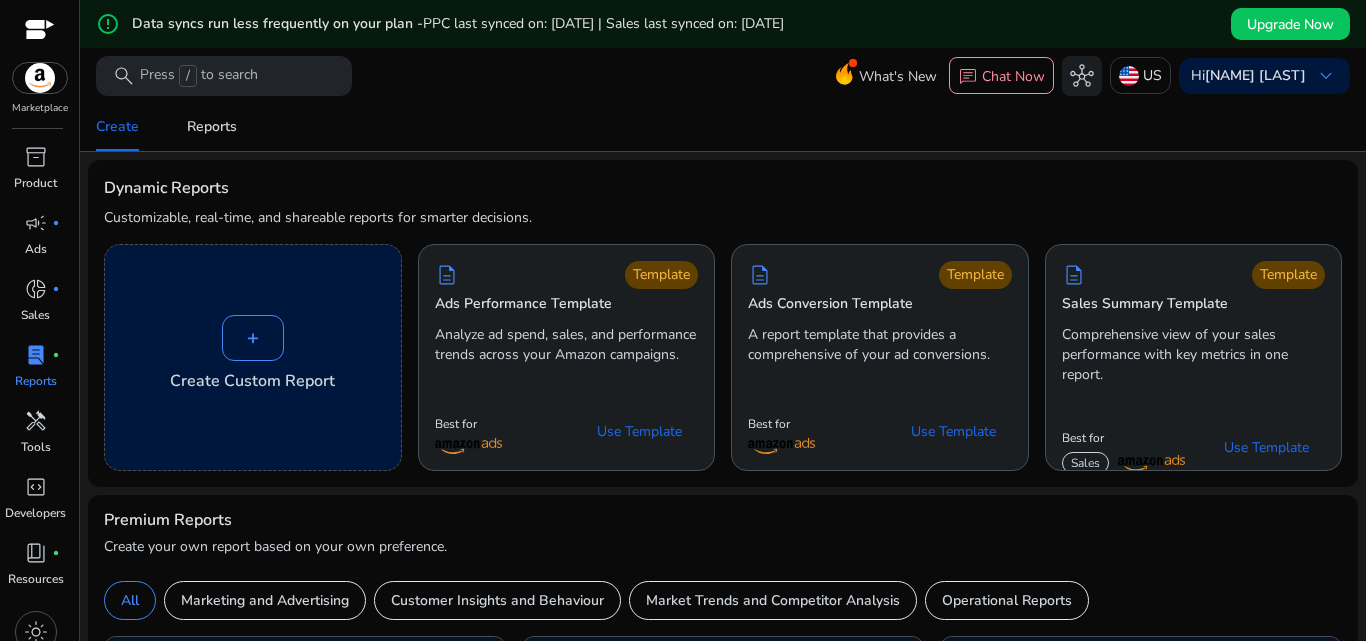 click on "+   Create Custom Report" 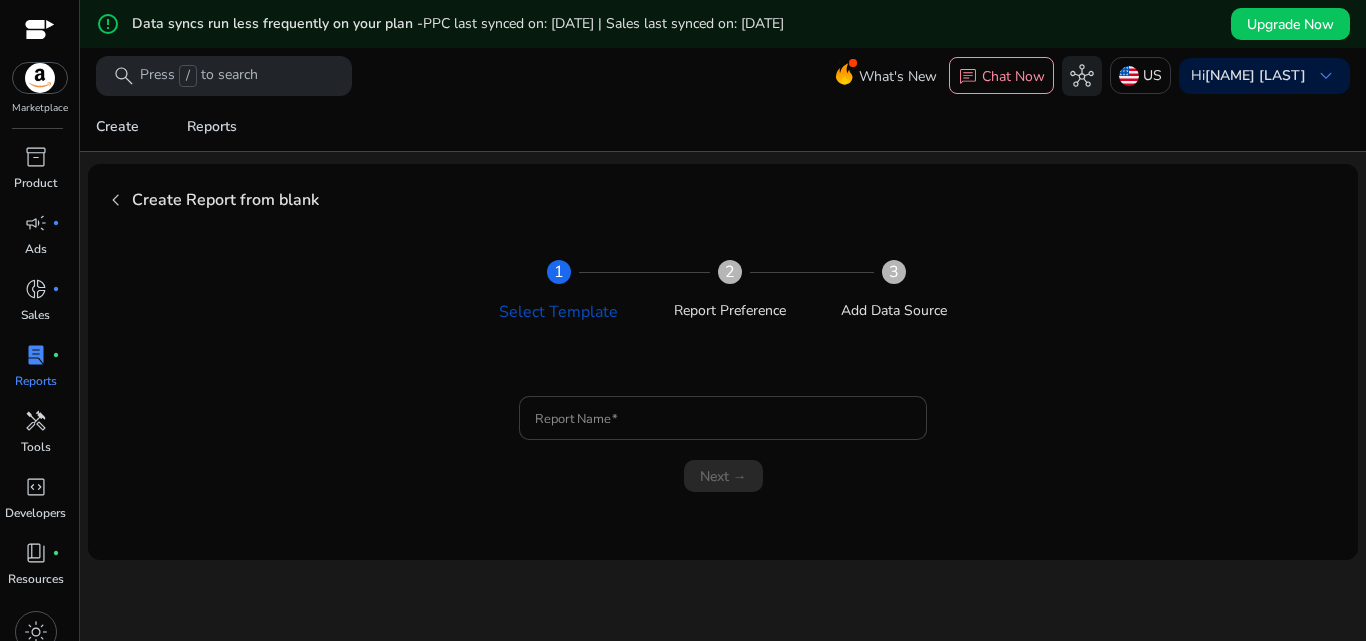 click on "Report Name" at bounding box center [723, 418] 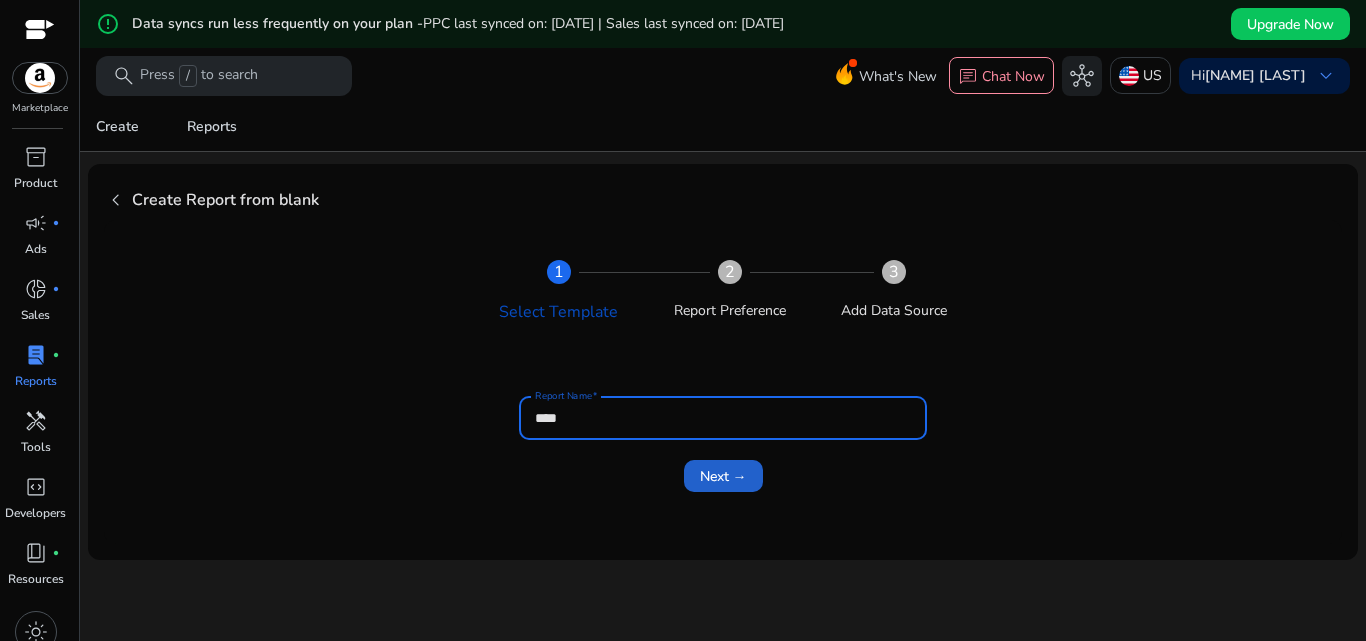 type on "****" 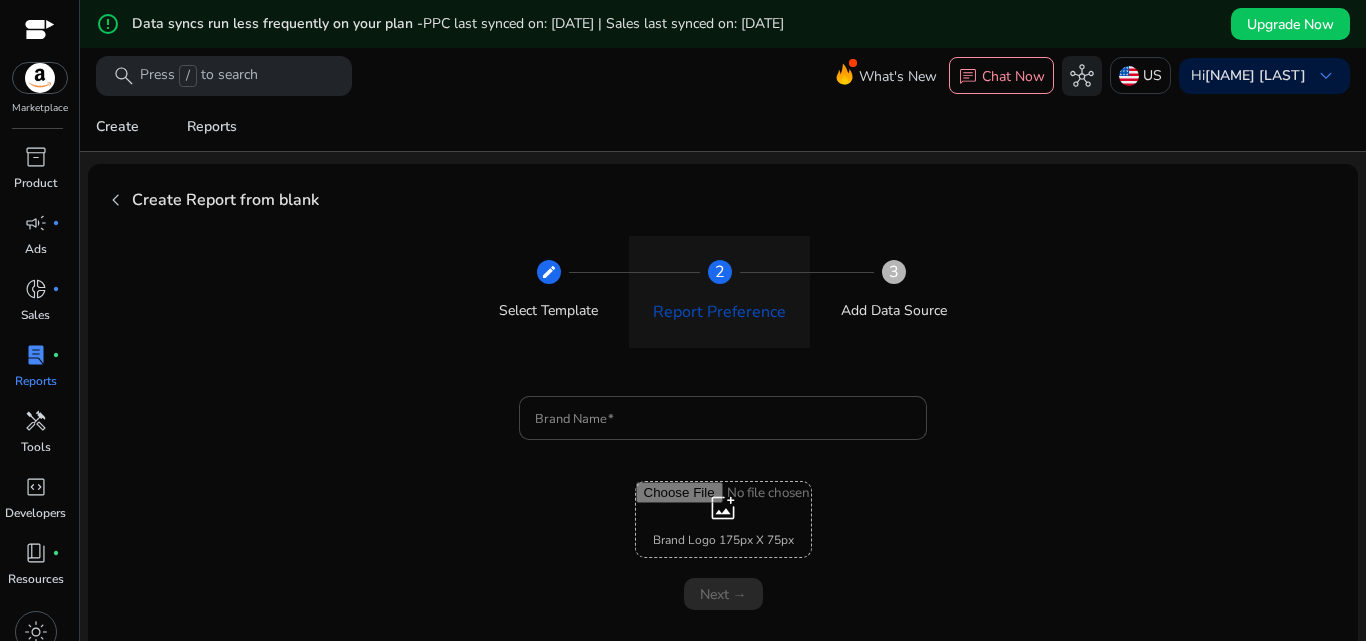 scroll, scrollTop: 0, scrollLeft: 0, axis: both 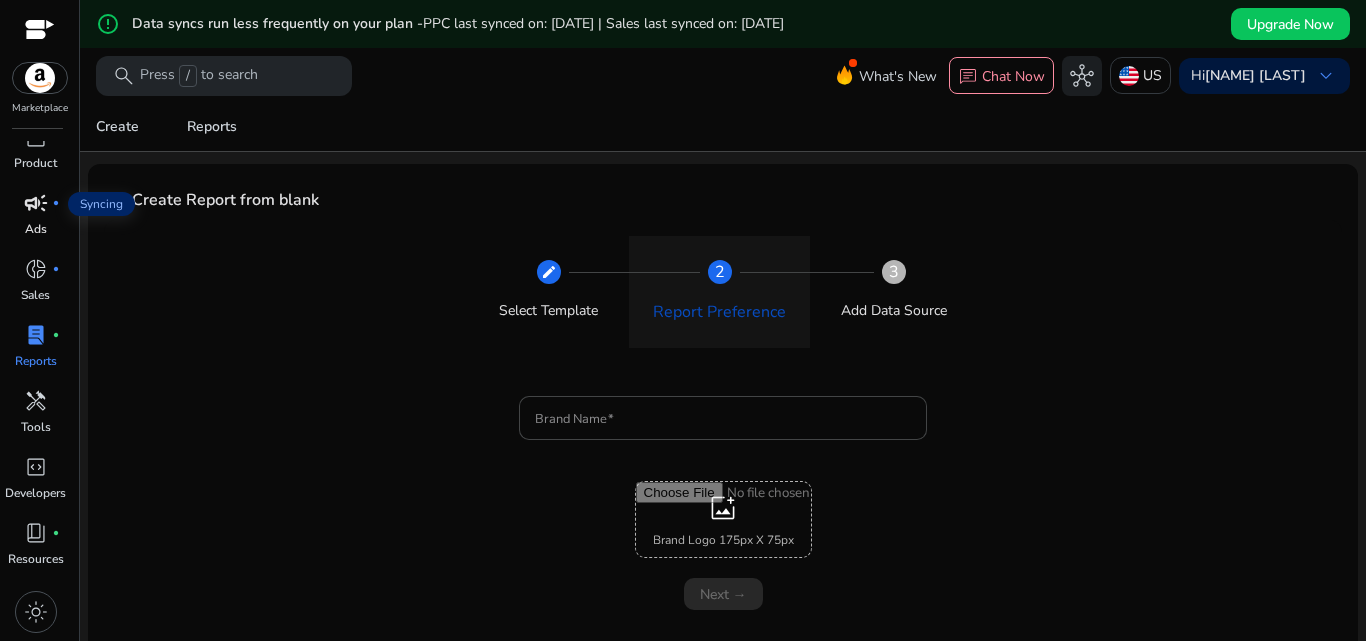 click on "campaign   fiber_manual_record" at bounding box center [36, 203] 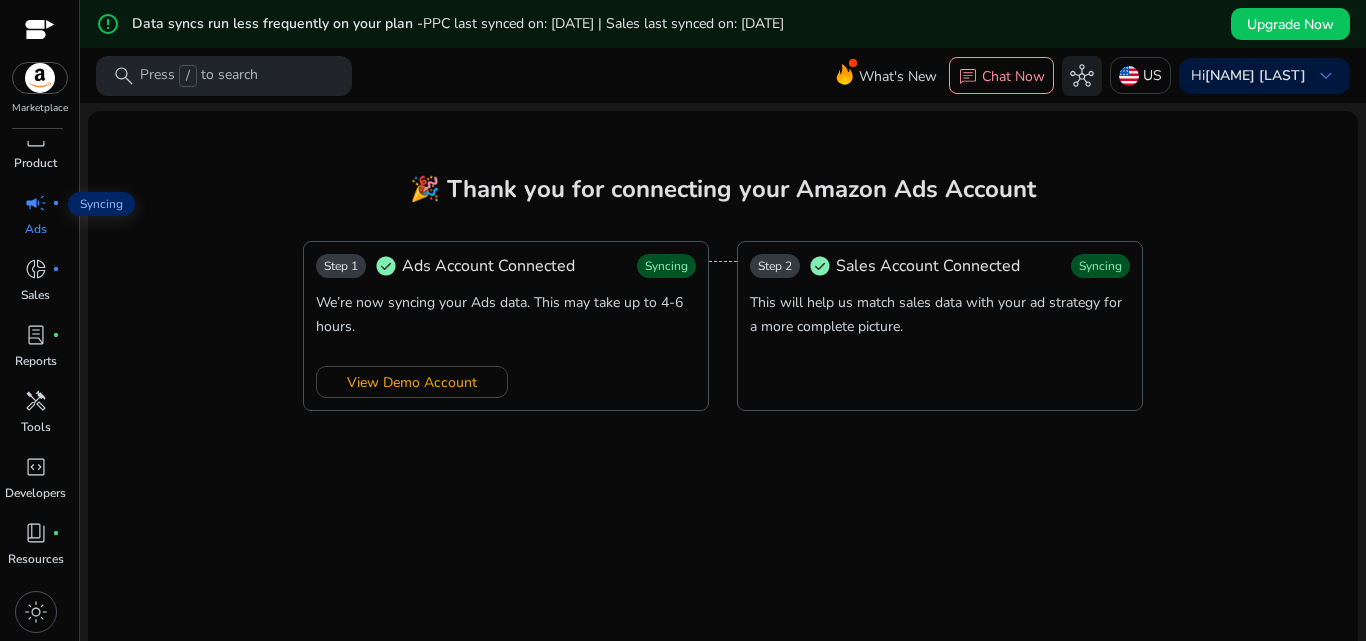 click on "campaign   fiber_manual_record   Ads" at bounding box center (35, 220) 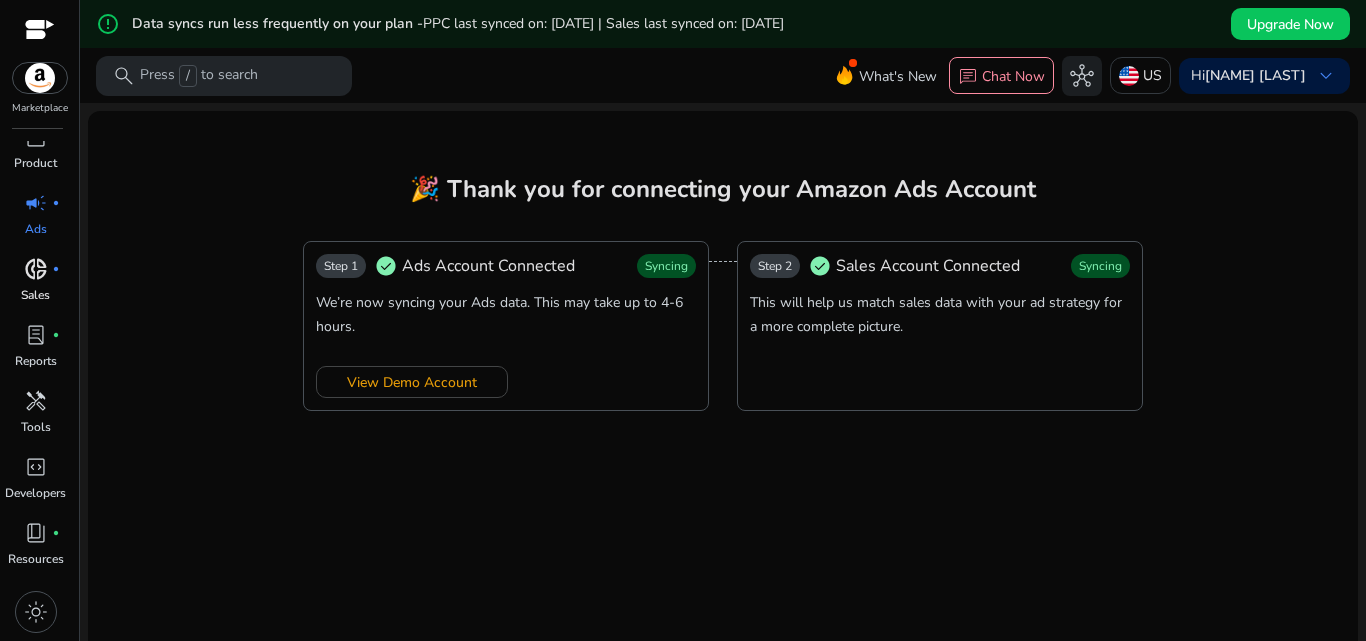 click on "donut_small" at bounding box center [36, 269] 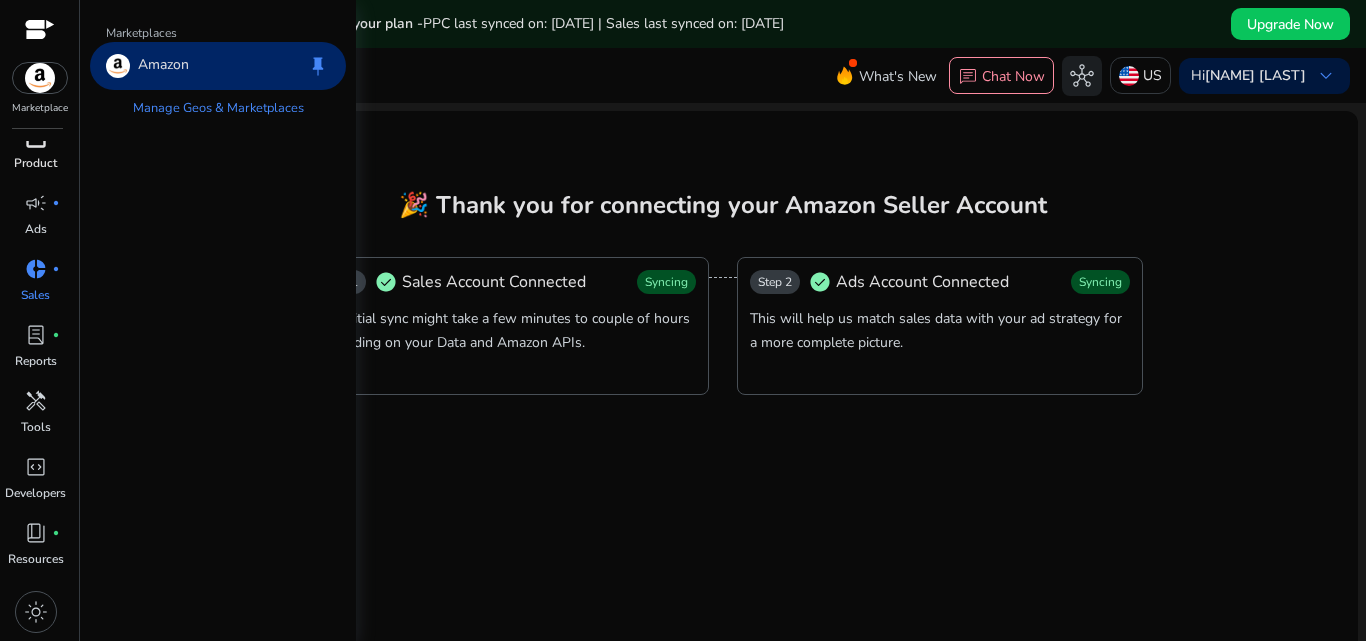 click on "inventory_2" at bounding box center [36, 137] 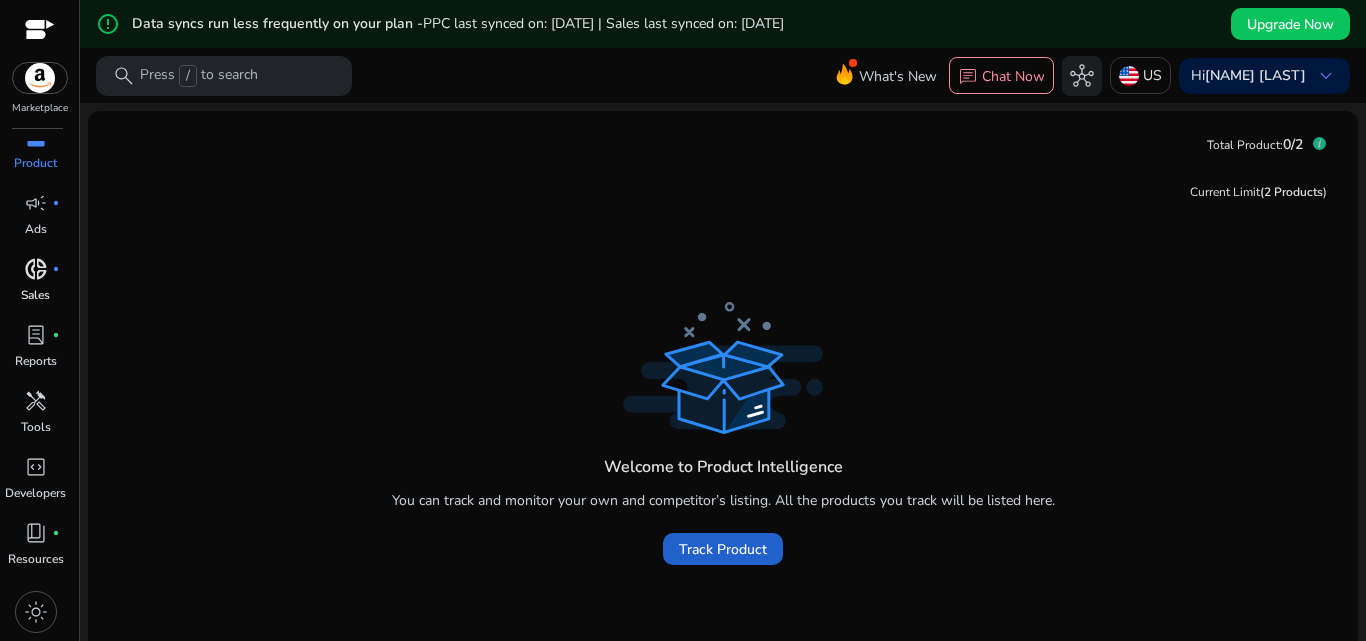 click on "Track Product" 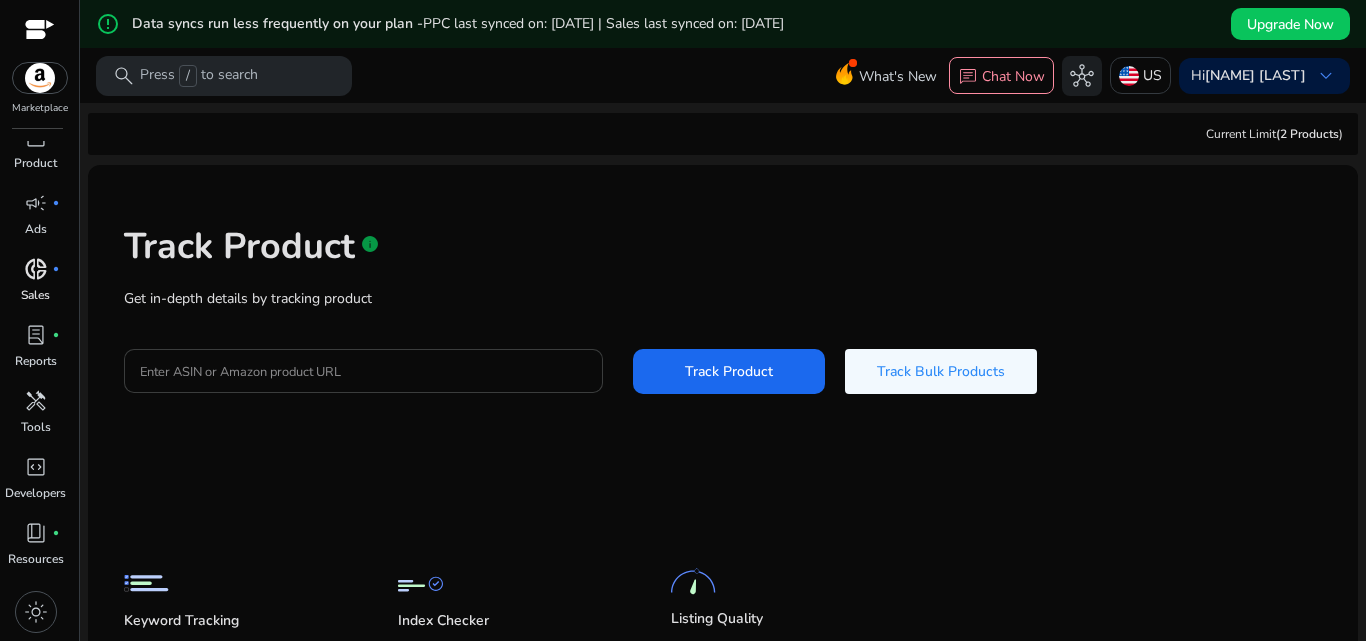 click on "Enter ASIN or Amazon product URL" at bounding box center (363, 371) 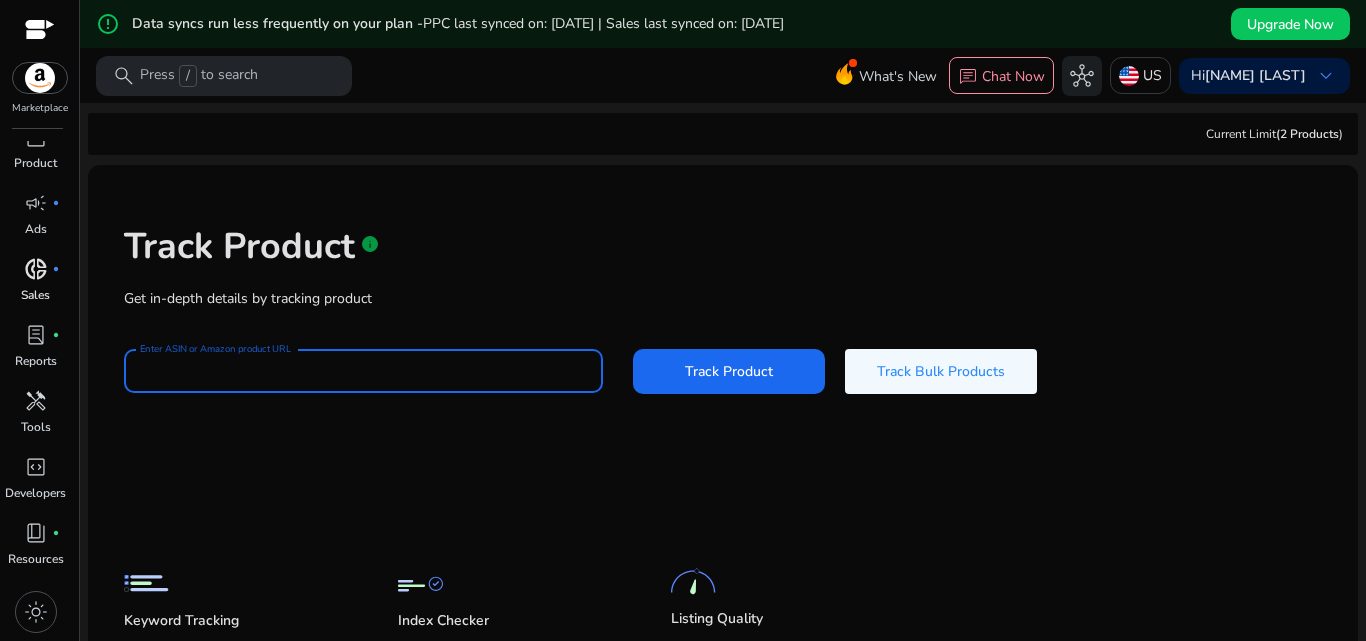 paste on "**********" 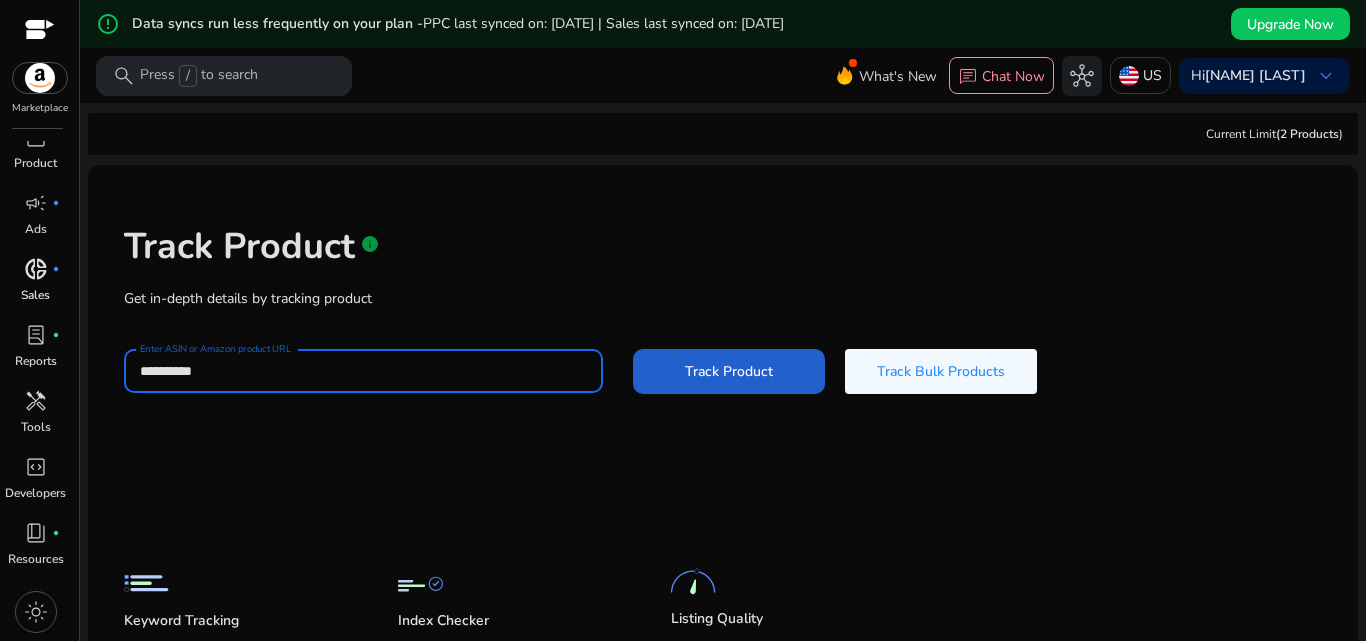 type on "**********" 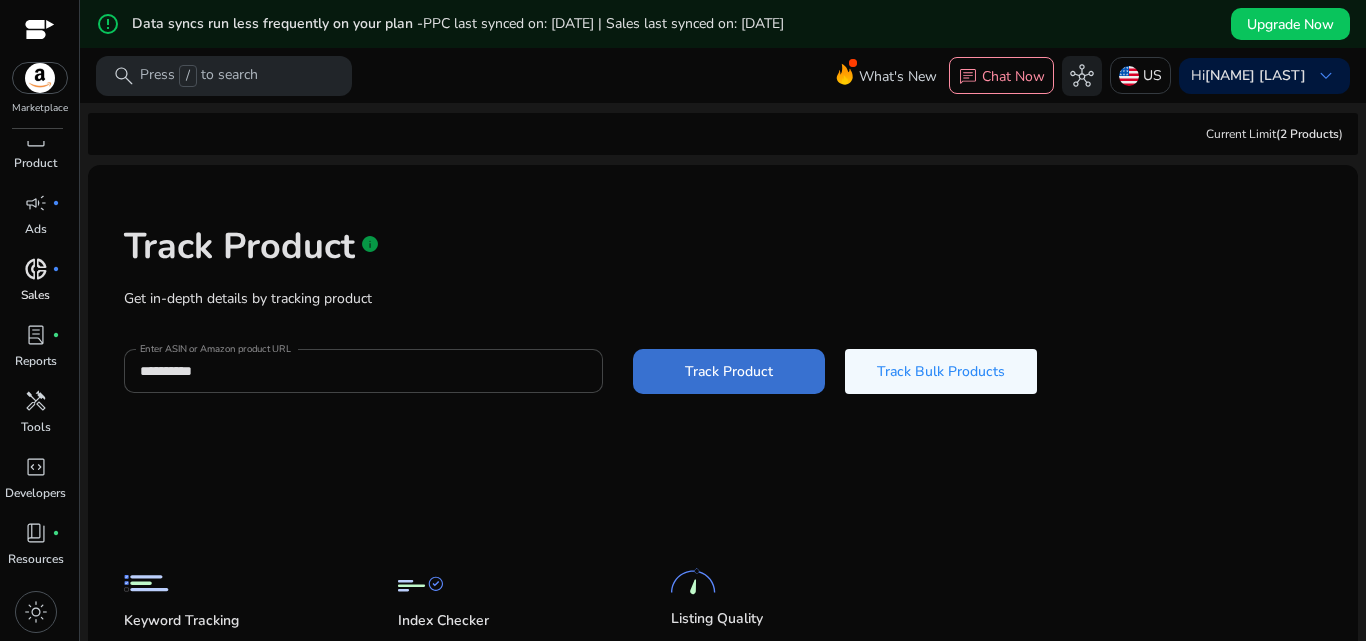 click 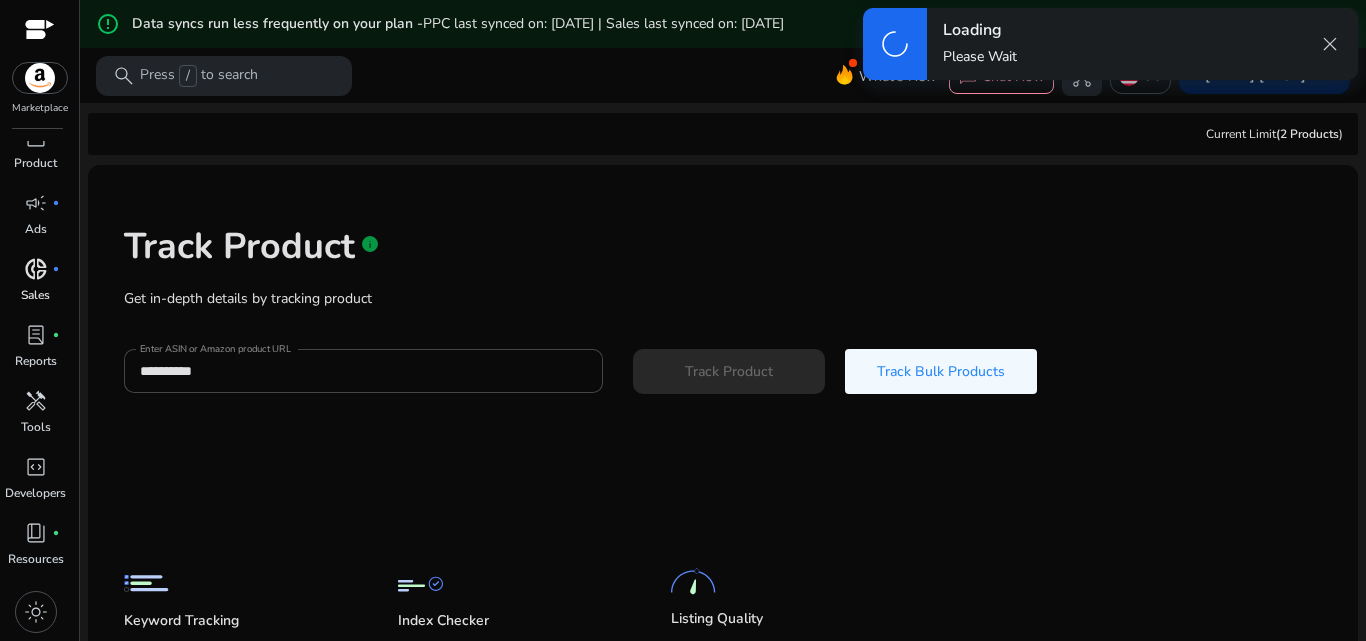 type 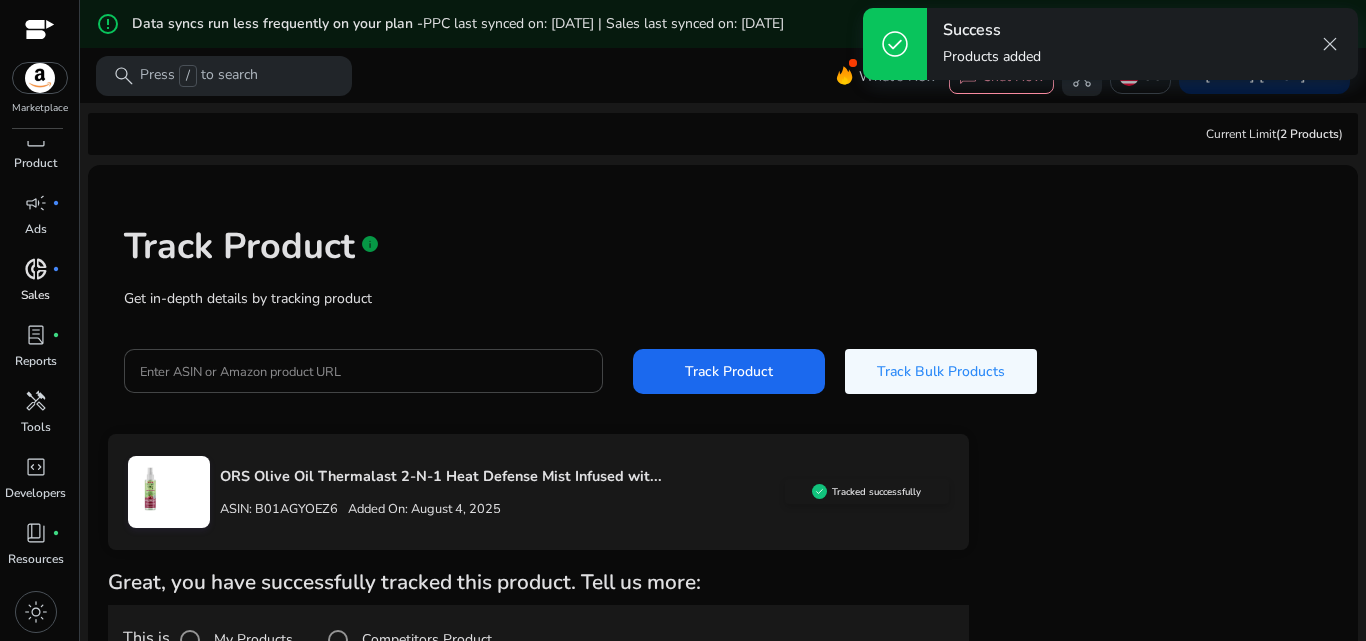 scroll, scrollTop: 49, scrollLeft: 0, axis: vertical 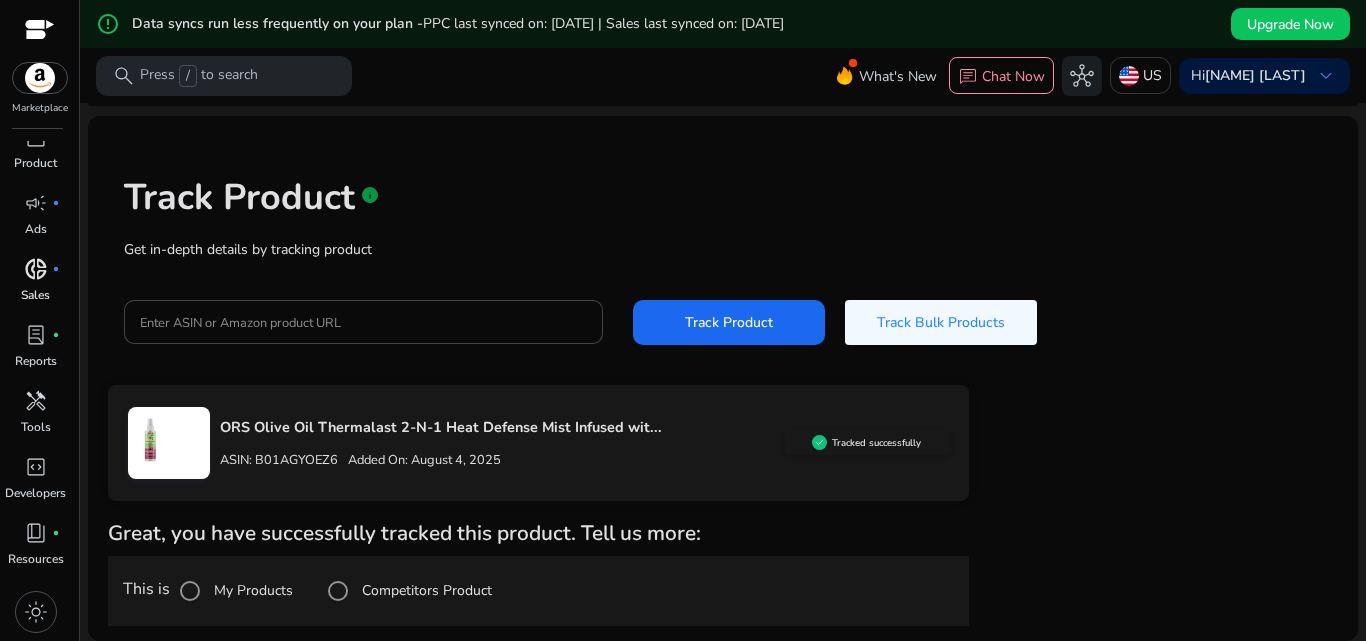 click on "ASIN: B01AGYOEZ6  Added On: August 4, 2025" 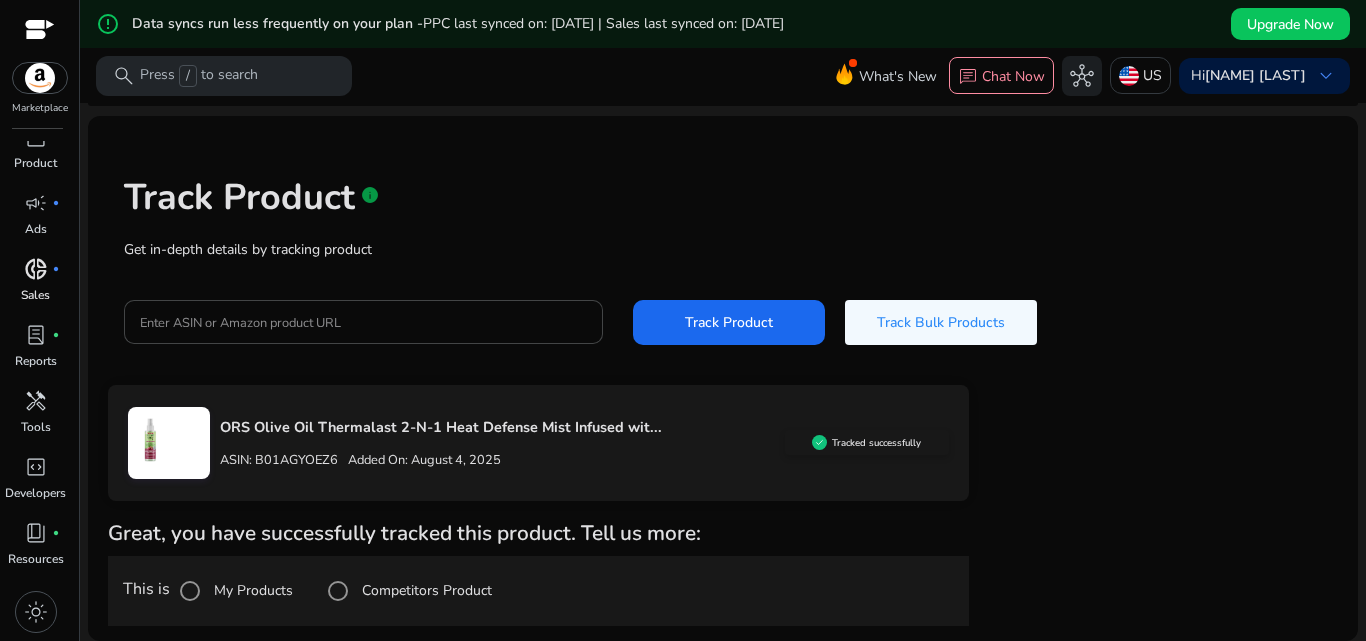 click on "ASIN: B01AGYOEZ6  Added On: August 4, 2025" 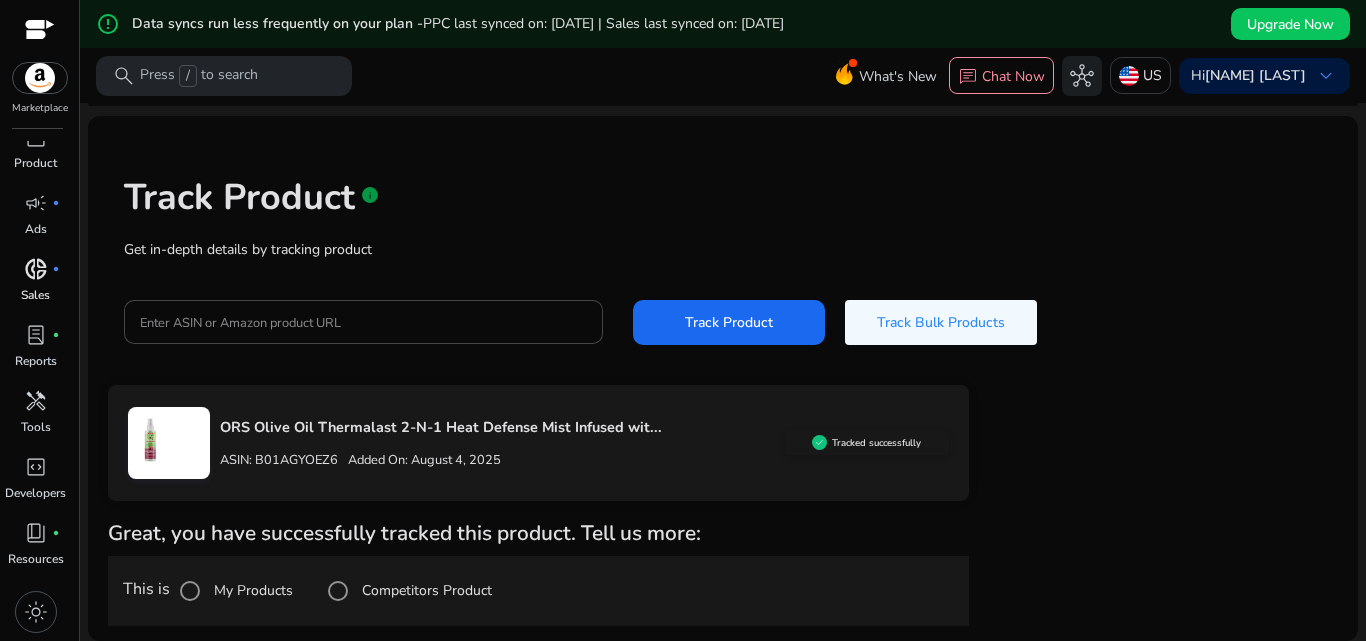 click on "ORS Olive Oil Thermalast 2-N-1 Heat Defense Mist Infused wit..." 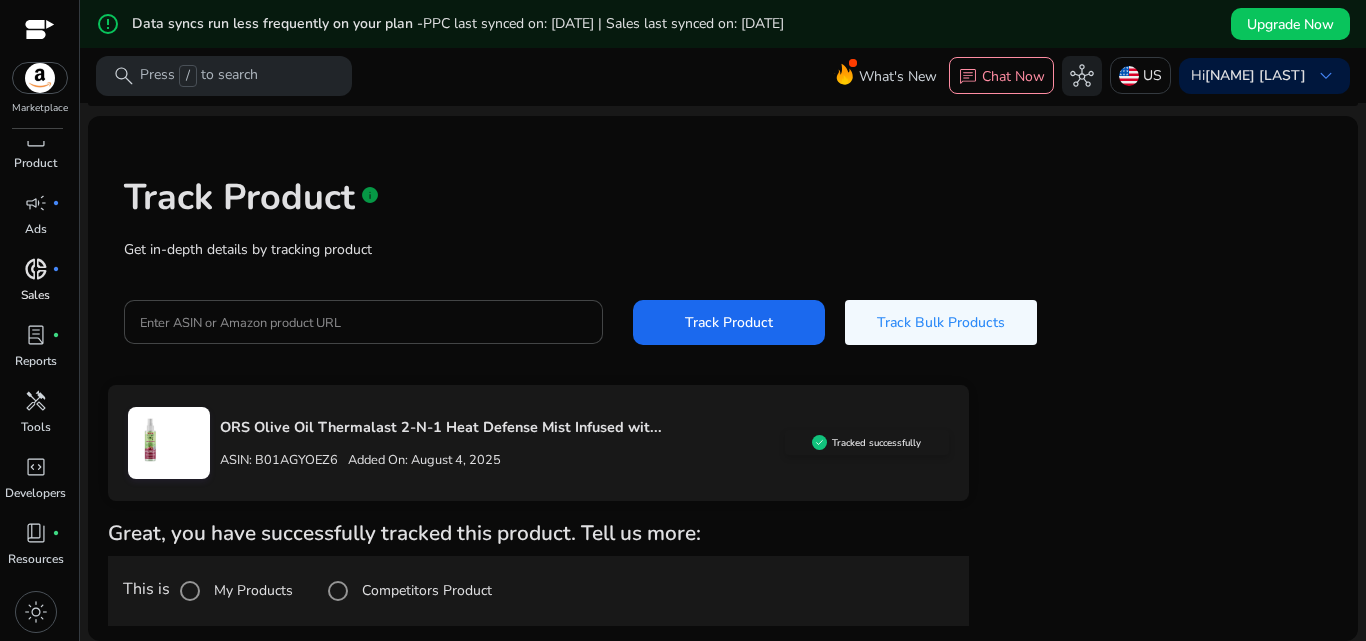 click 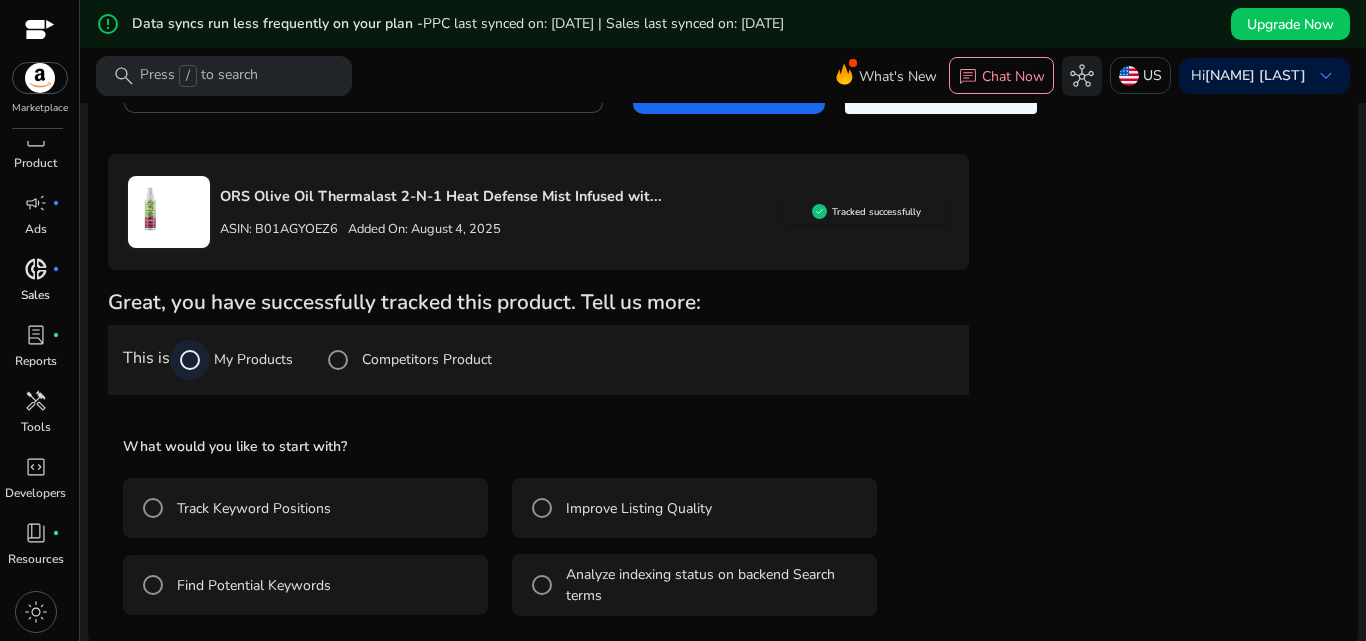 scroll, scrollTop: 285, scrollLeft: 0, axis: vertical 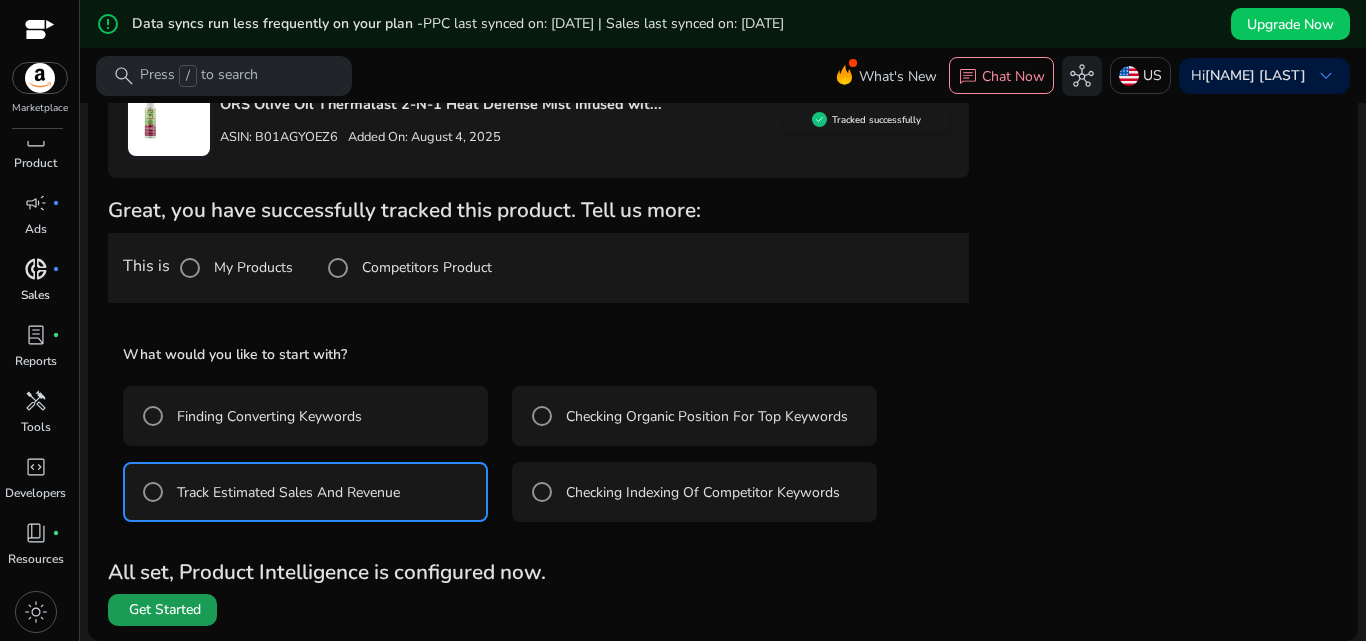 click on "Get Started" at bounding box center (165, 610) 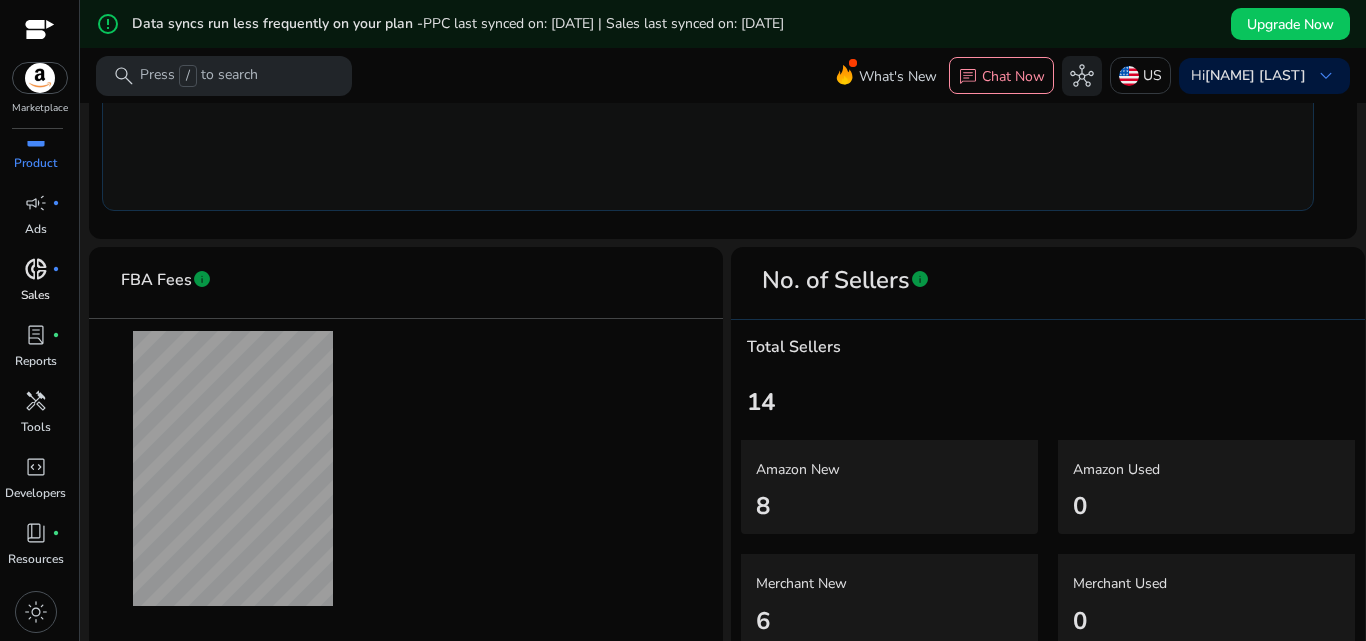 scroll, scrollTop: 1182, scrollLeft: 0, axis: vertical 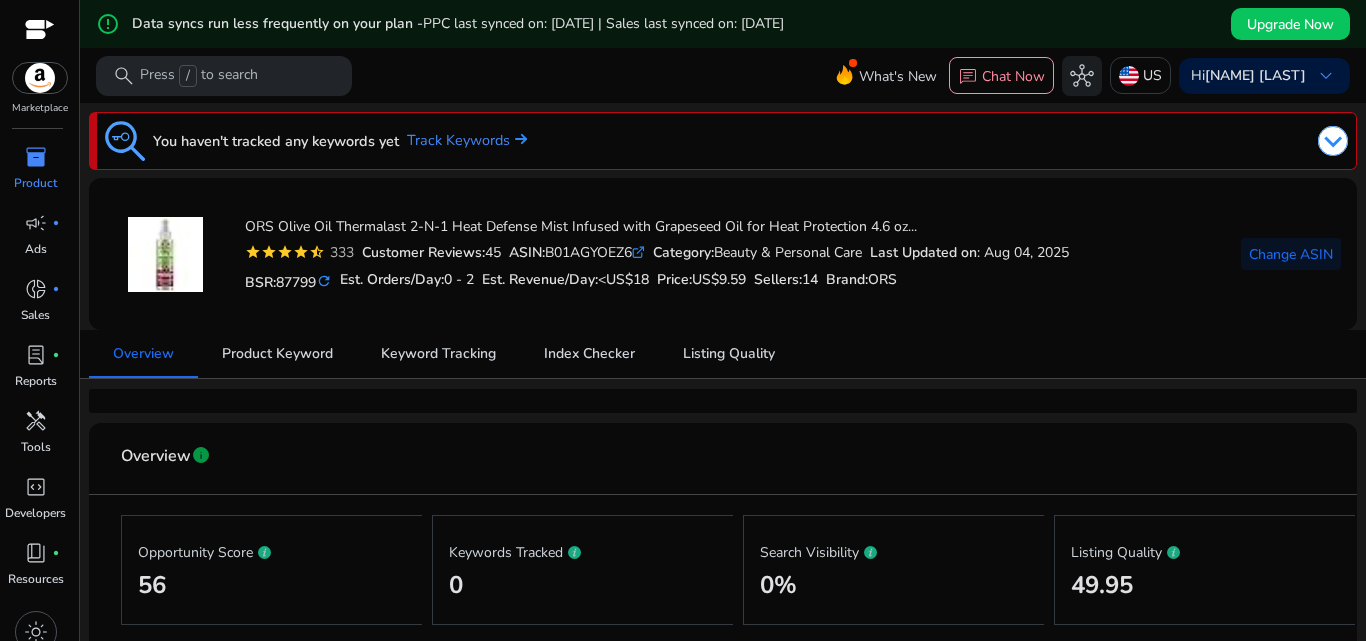 click at bounding box center (40, 31) 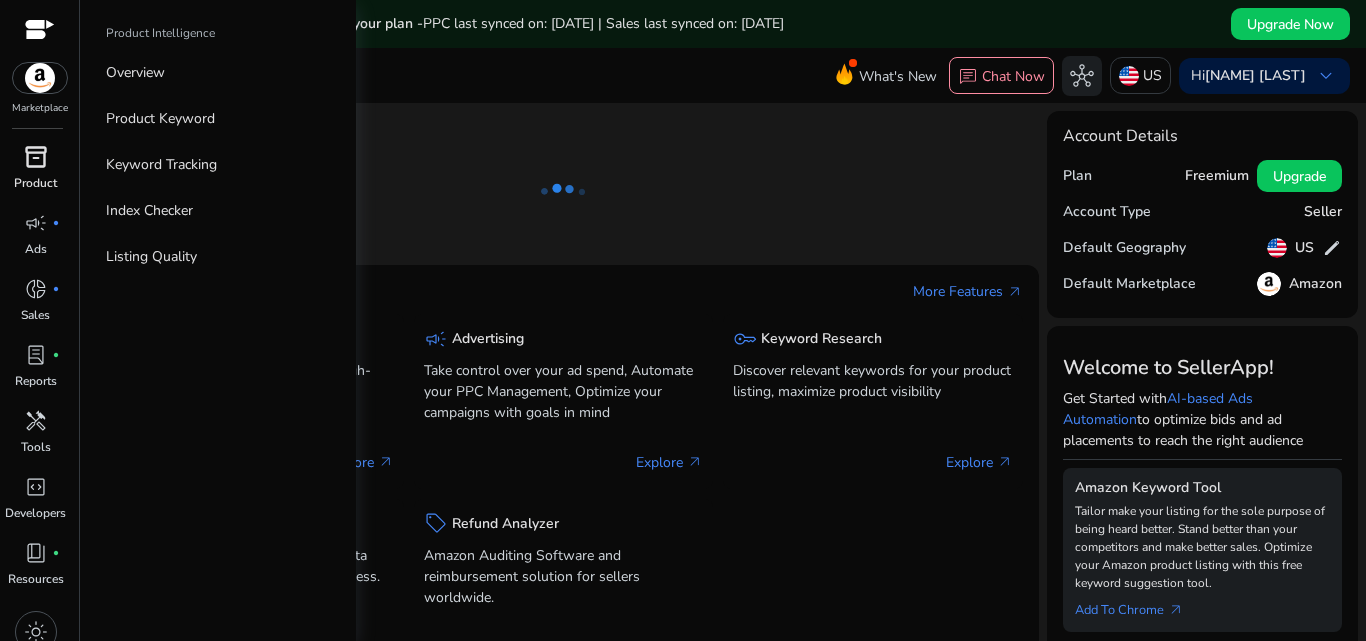 scroll, scrollTop: 20, scrollLeft: 0, axis: vertical 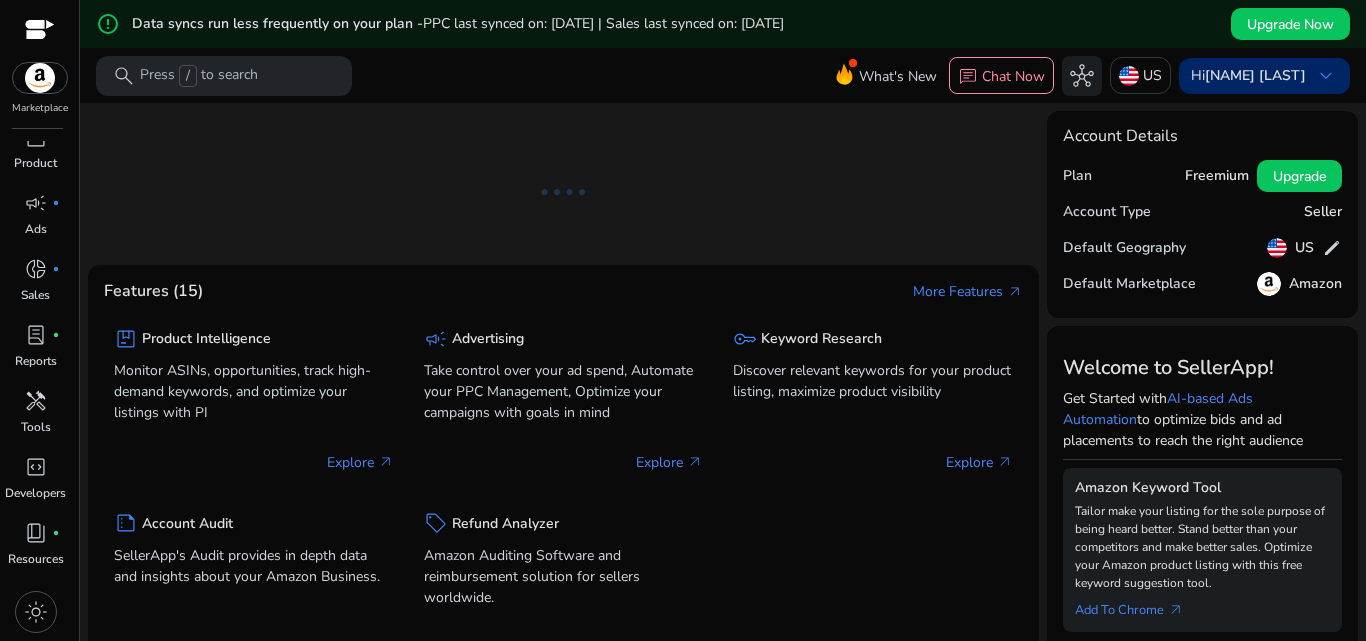 click on "keyboard_arrow_down" at bounding box center (1326, 76) 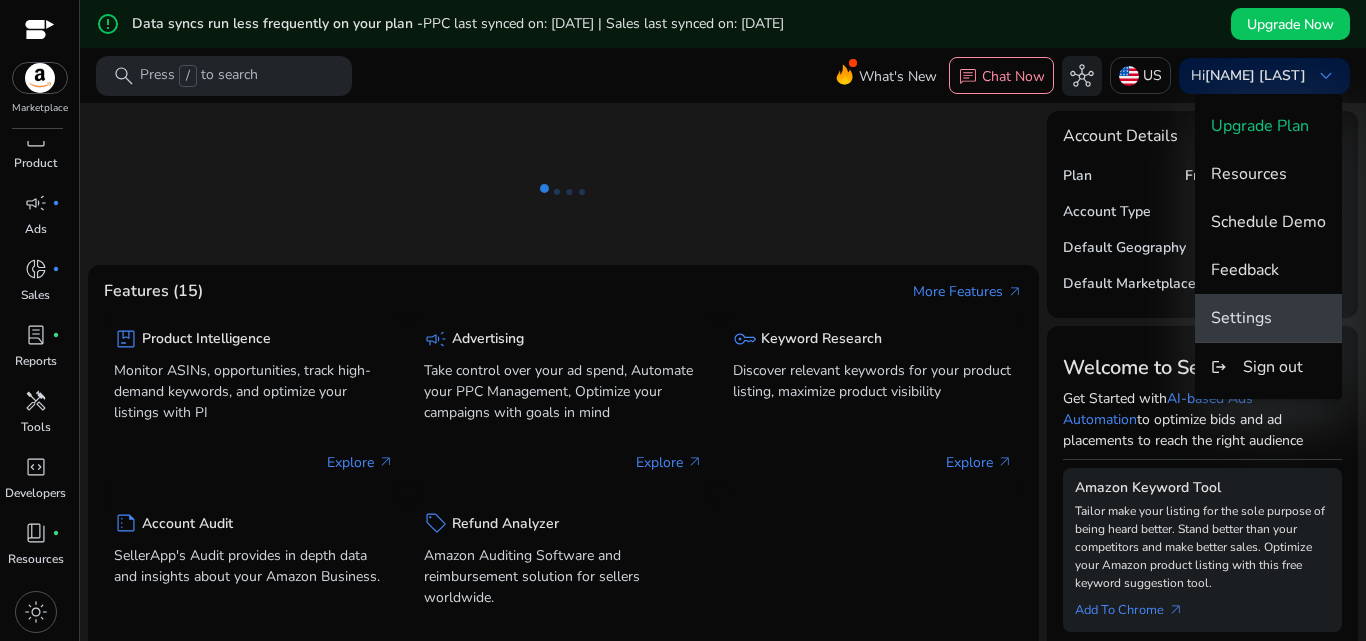 click on "Settings" at bounding box center (1268, 318) 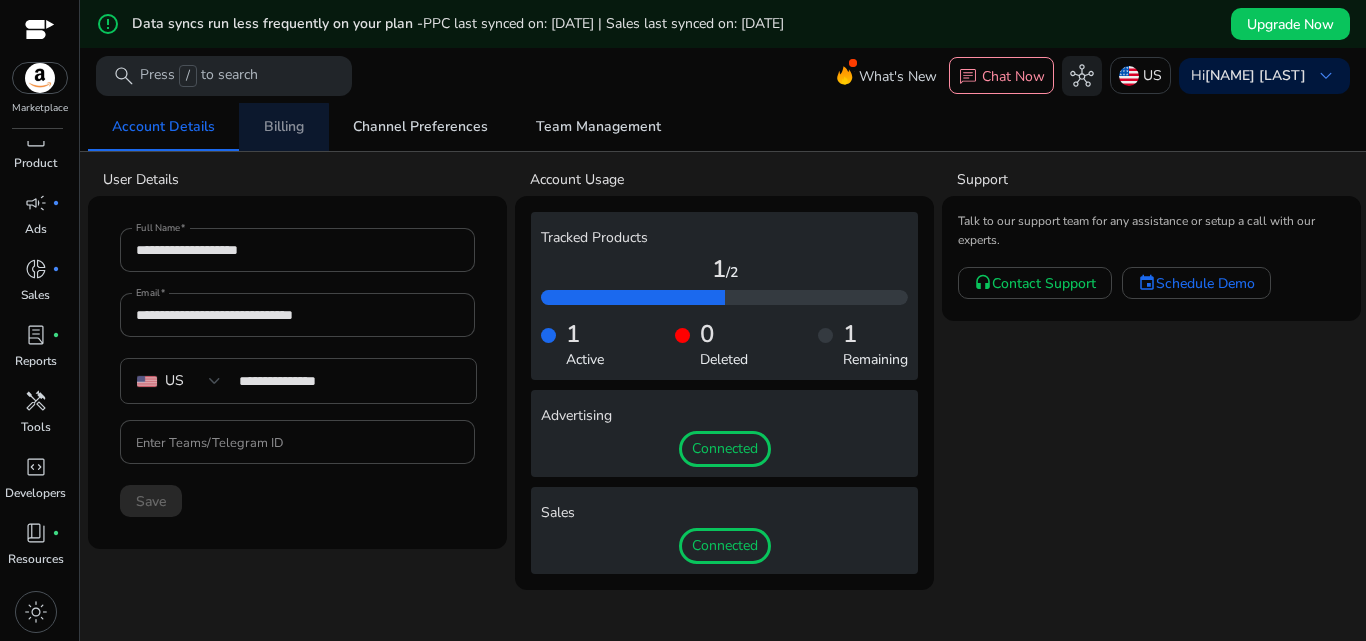 click on "Billing" at bounding box center [284, 127] 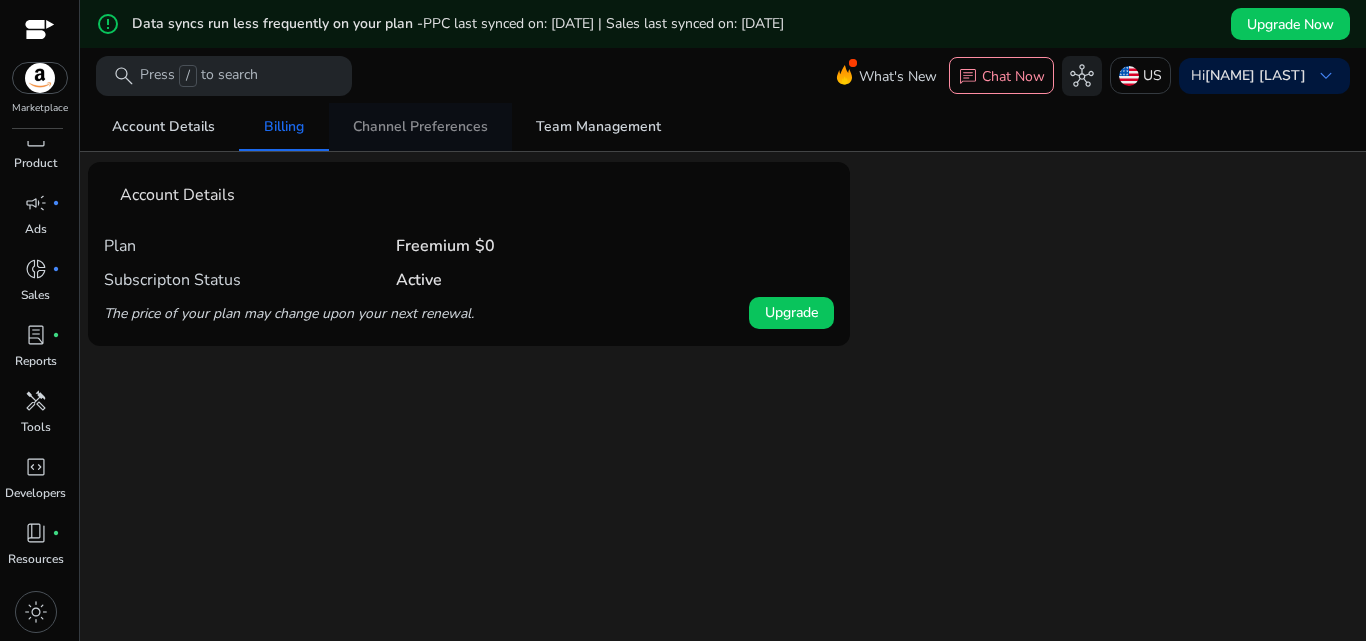 click on "Channel Preferences" at bounding box center [420, 127] 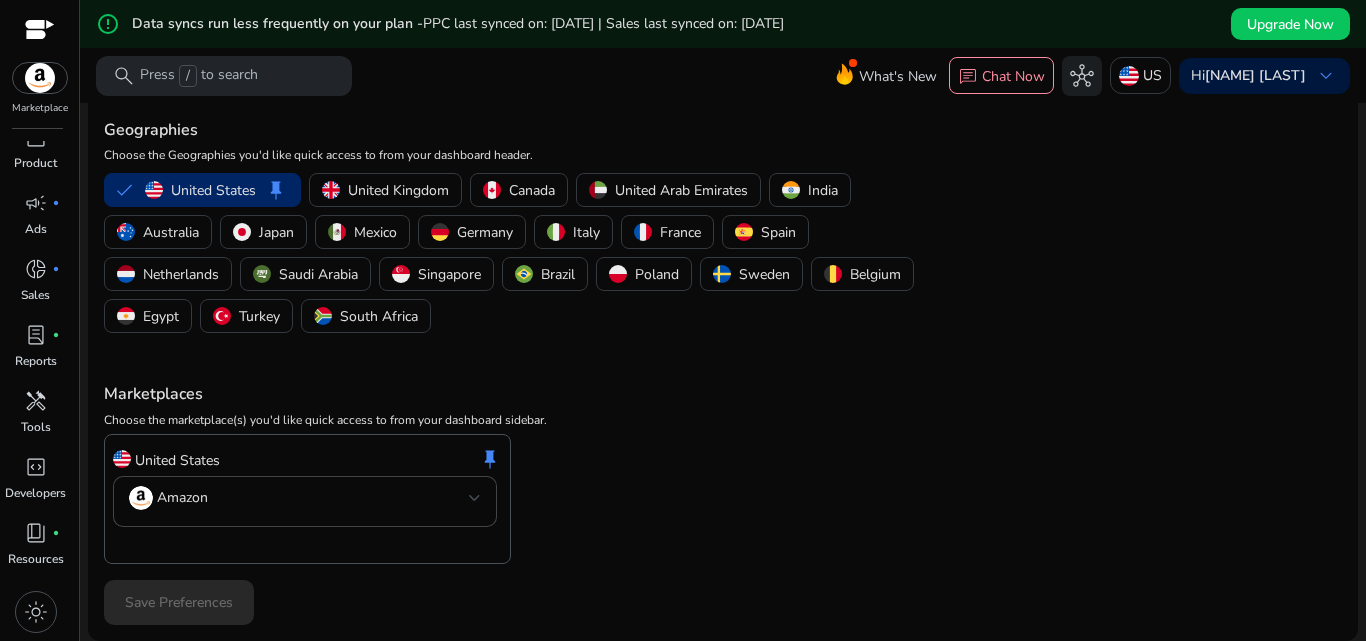 scroll, scrollTop: 0, scrollLeft: 0, axis: both 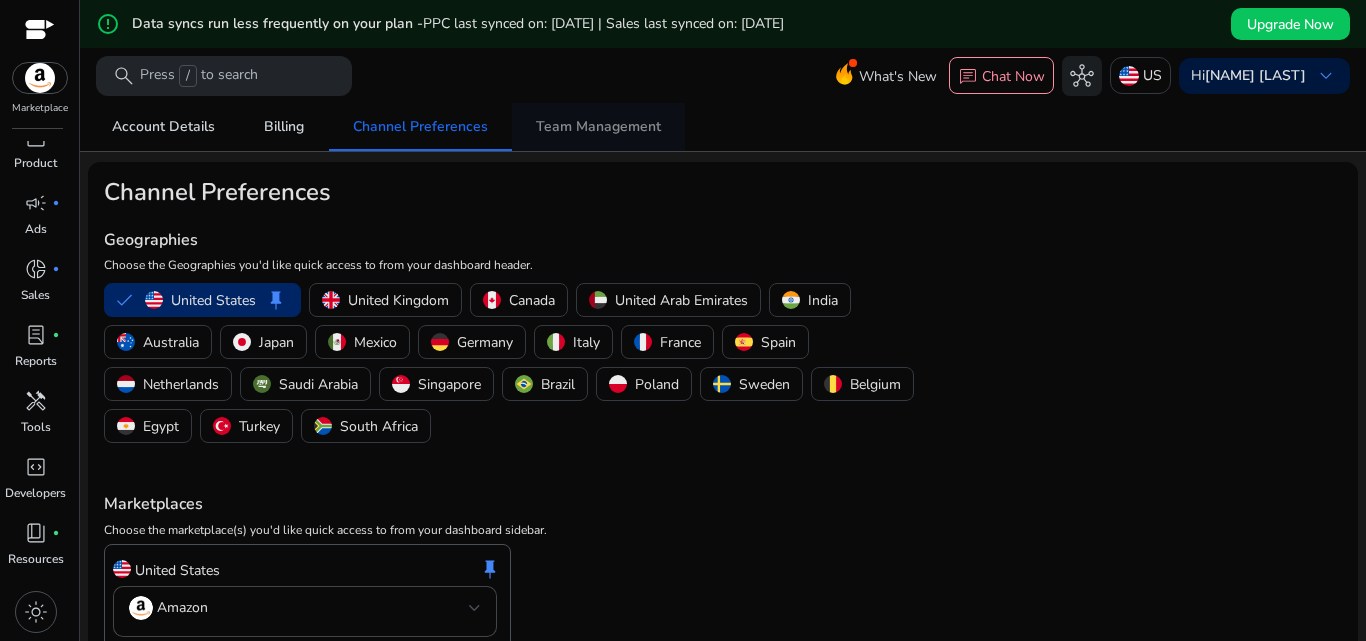 click on "Team Management" at bounding box center (598, 127) 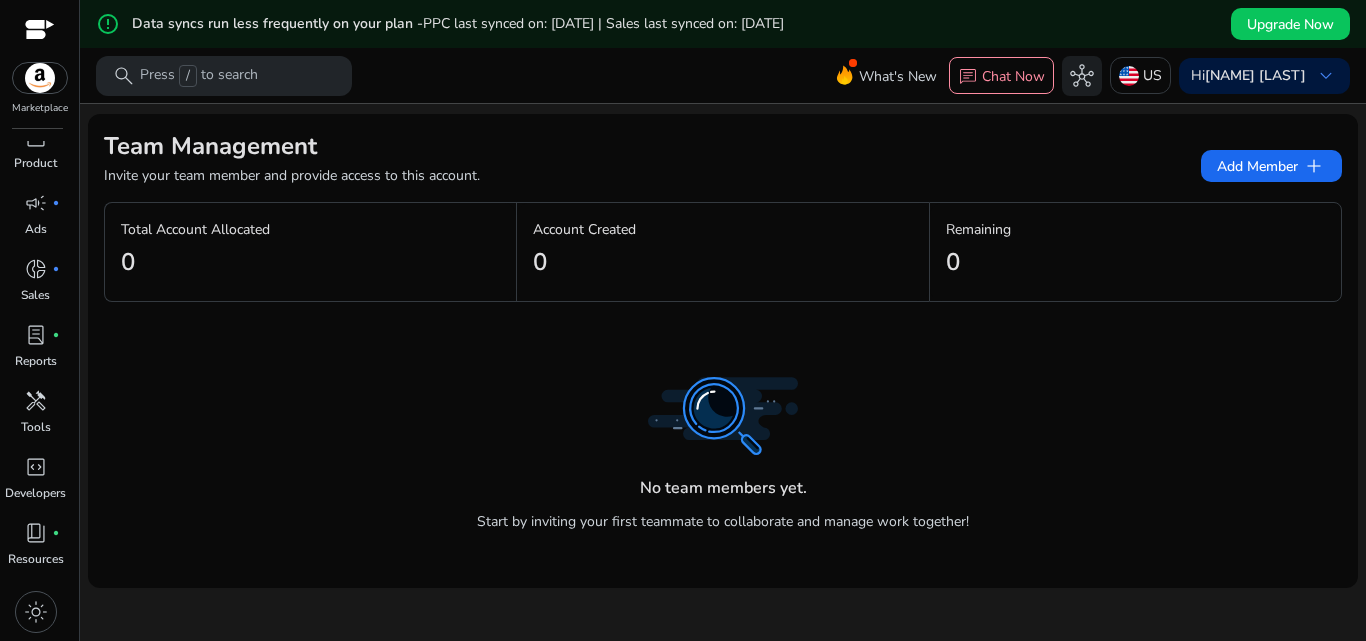 scroll, scrollTop: 0, scrollLeft: 0, axis: both 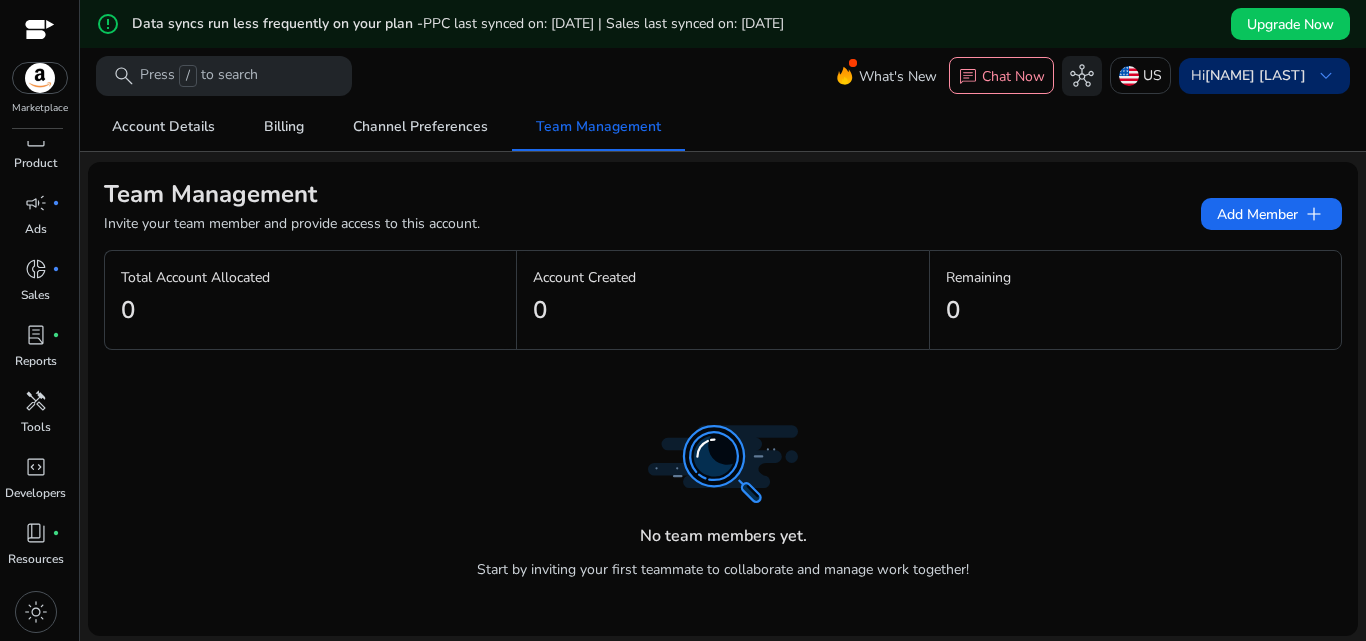 click on "[FIRST] [LAST] [LAST]" at bounding box center [1255, 75] 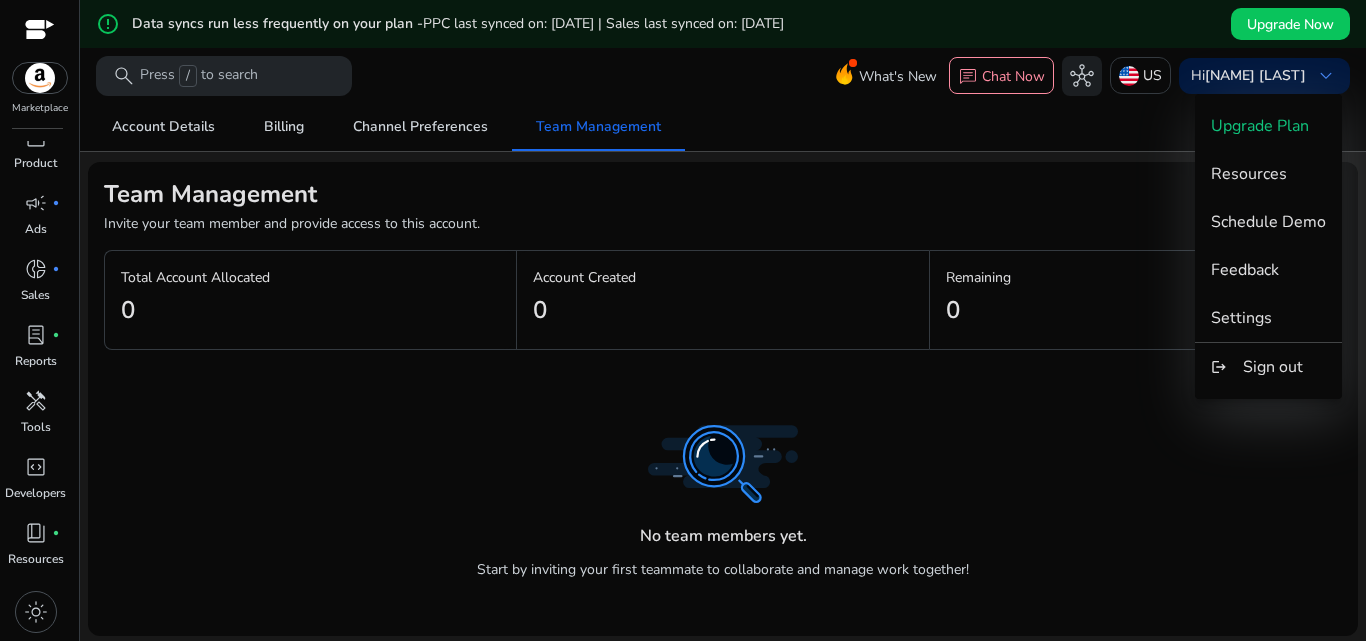 click at bounding box center [683, 320] 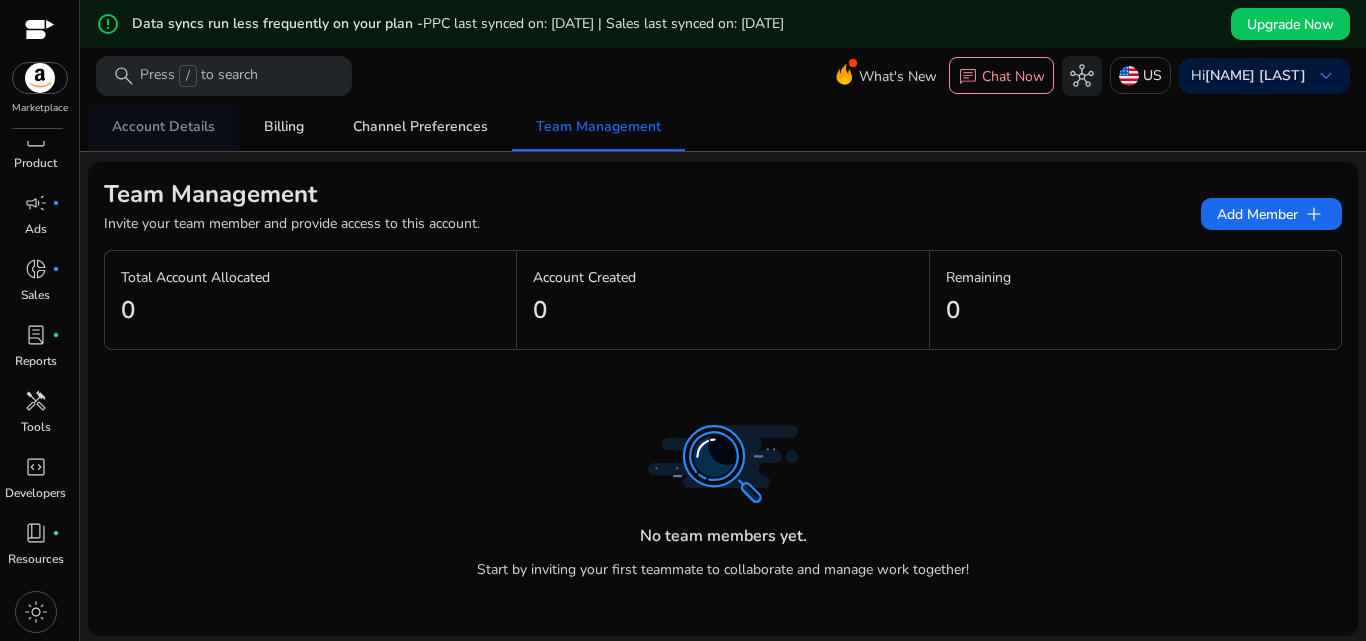 click on "Account Details" at bounding box center [163, 127] 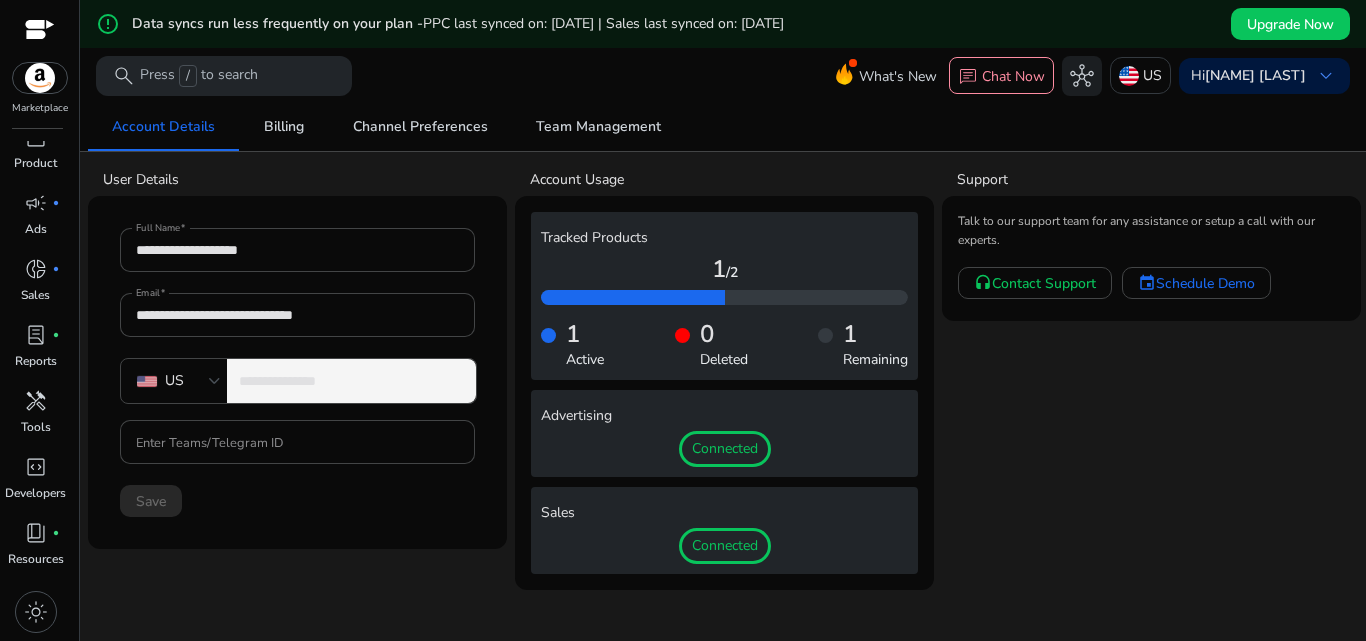 click on "**********" at bounding box center (349, 381) 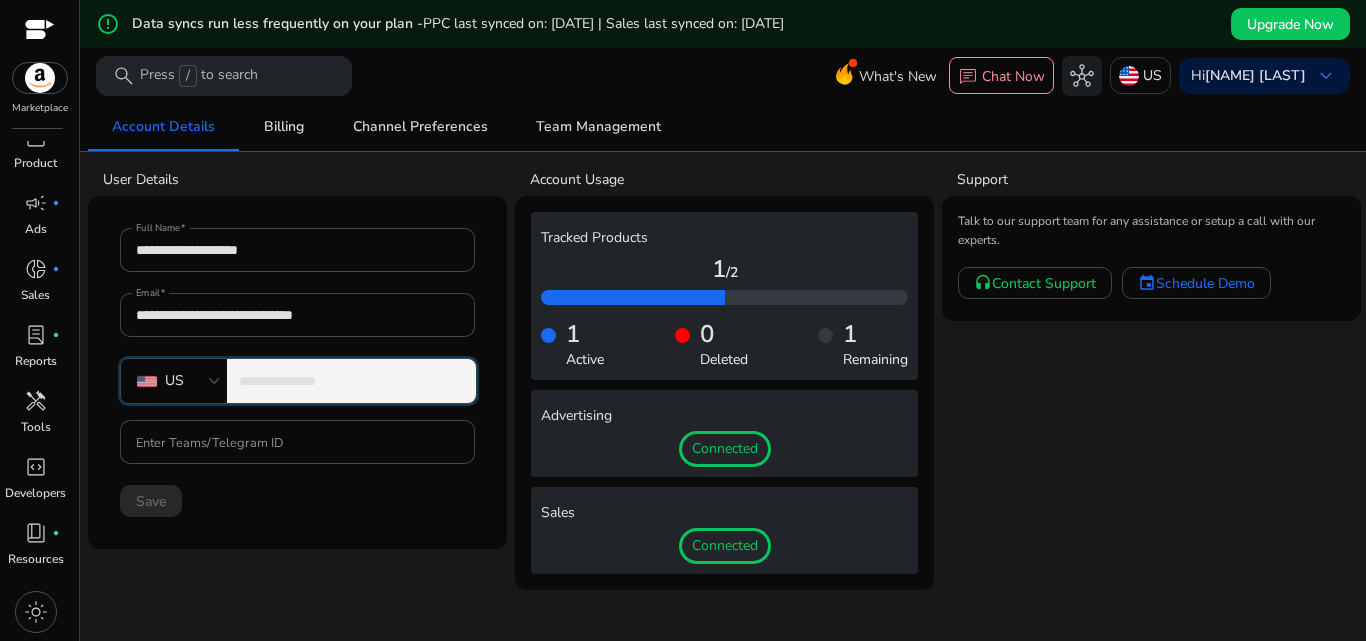 click on "**********" at bounding box center [349, 381] 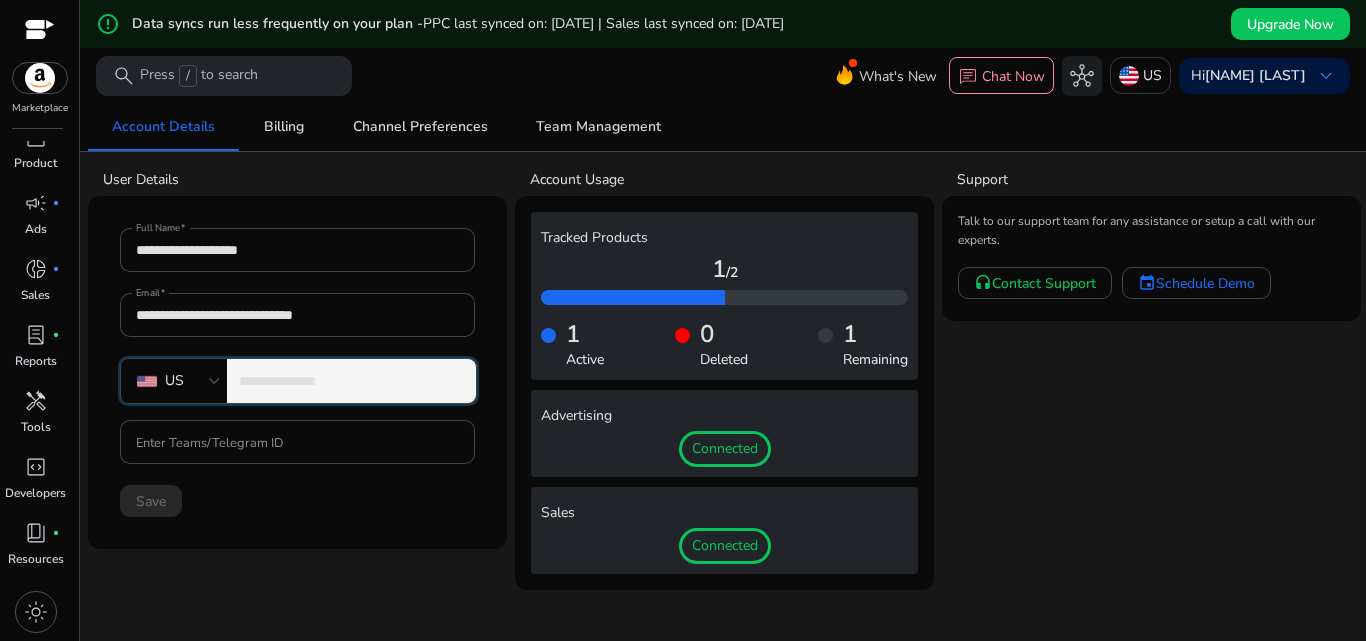 click on "**********" at bounding box center (349, 381) 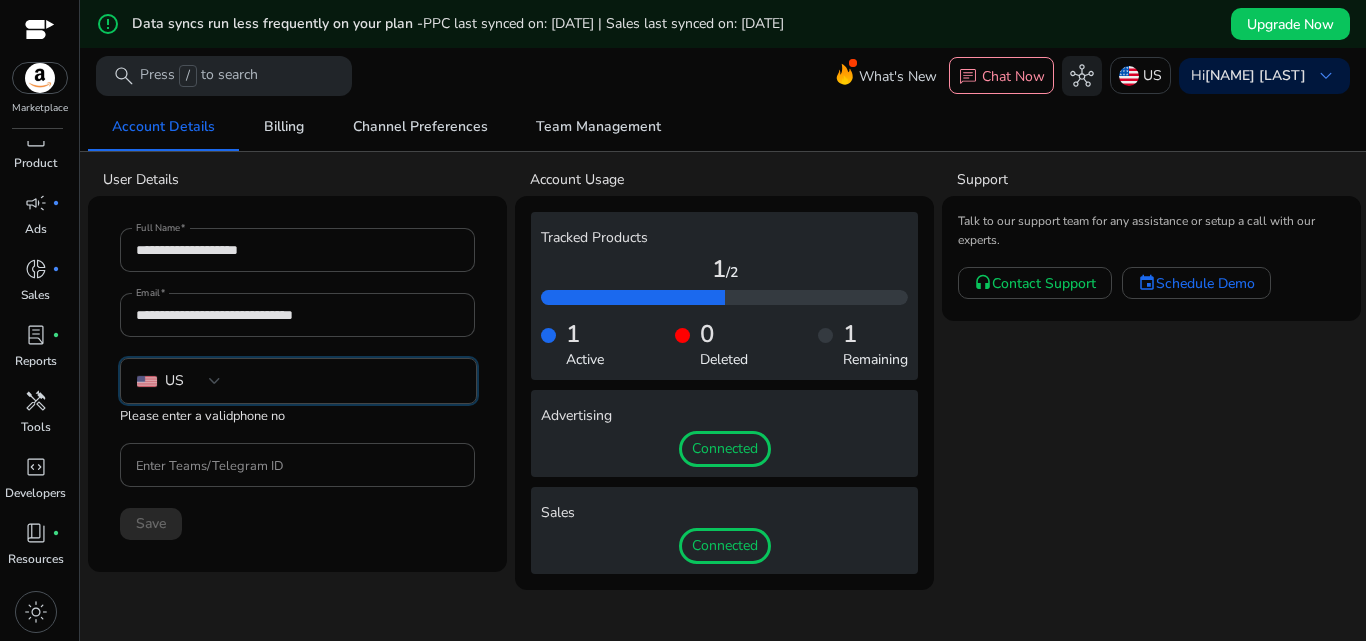 type 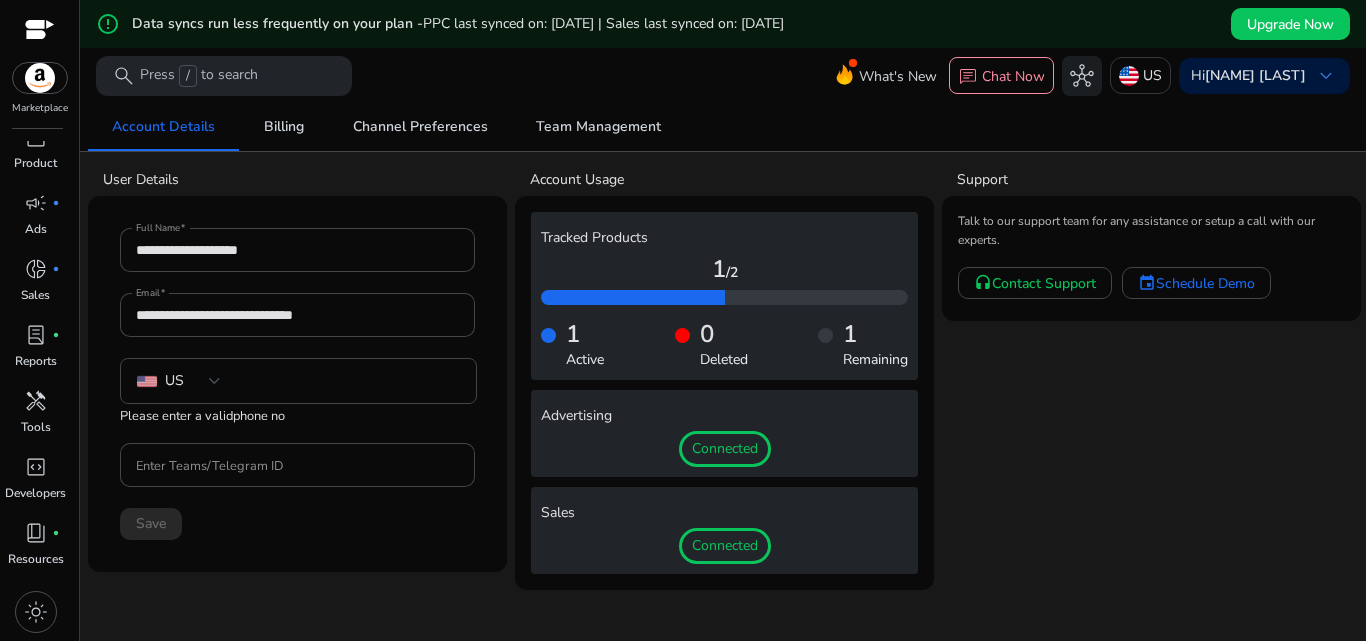 click on "Save" 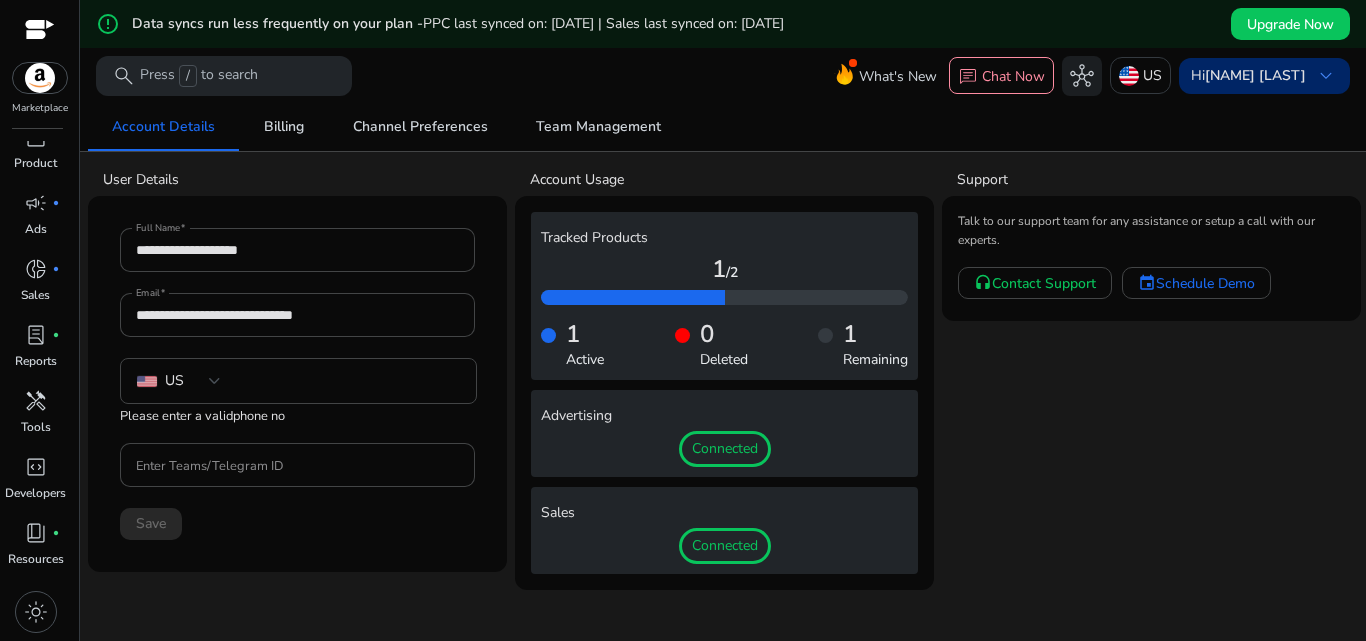 click on "Hi  Muhammad Ali Shahzad  keyboard_arrow_down" at bounding box center [1264, 76] 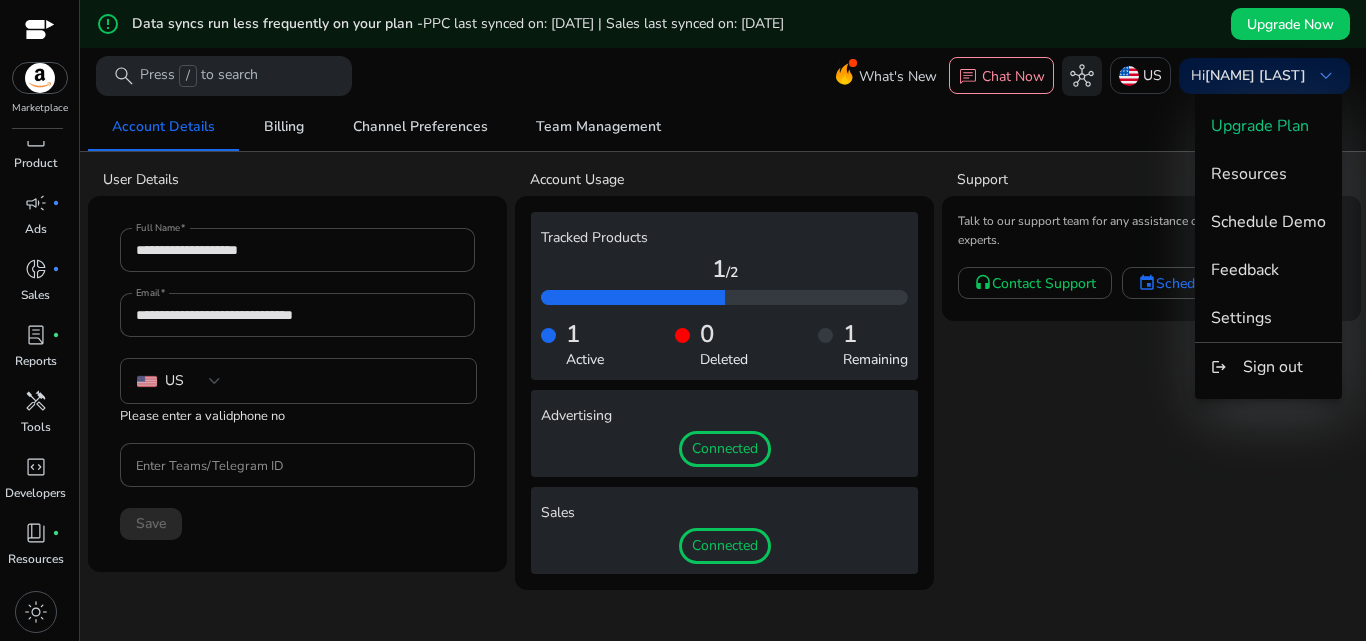 click at bounding box center (683, 320) 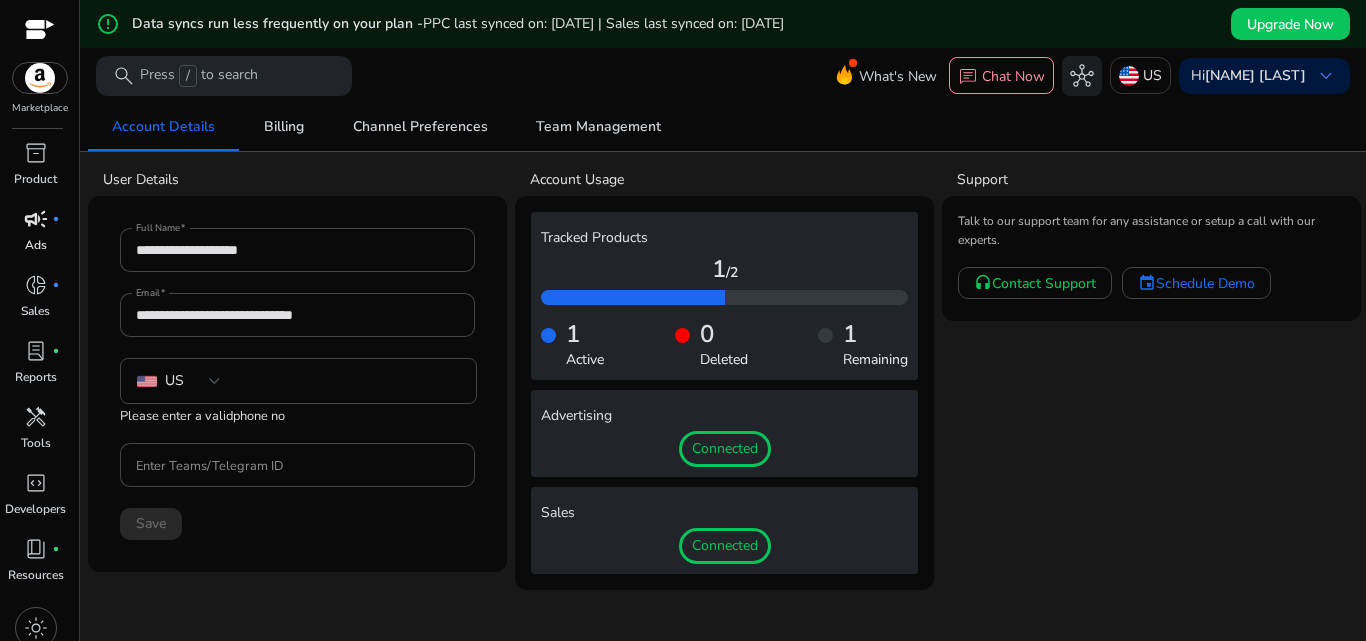scroll, scrollTop: 0, scrollLeft: 0, axis: both 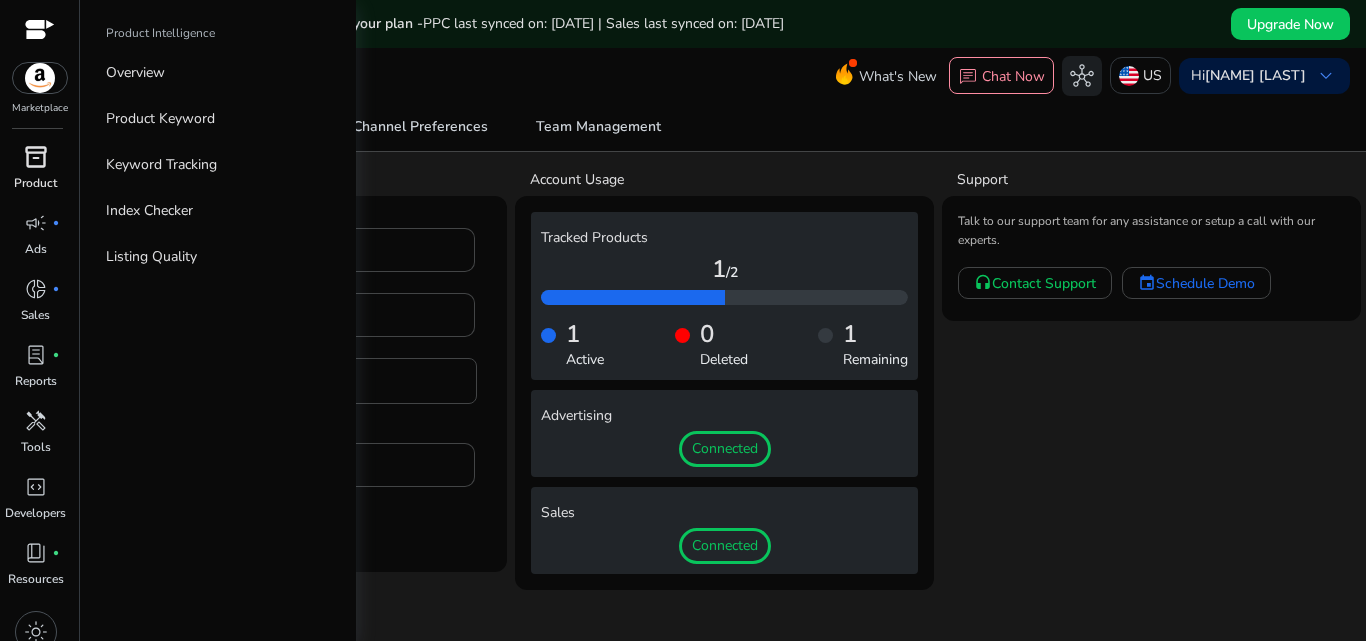 click on "Product" at bounding box center [35, 183] 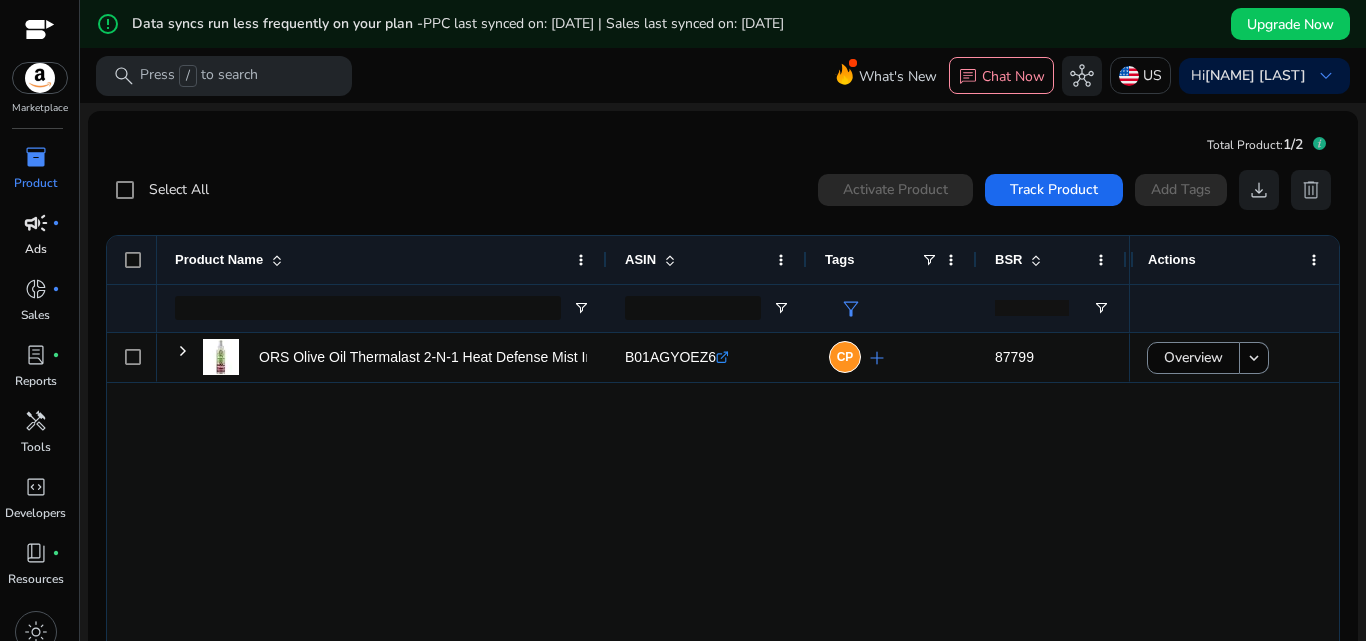click on "campaign" at bounding box center (36, 223) 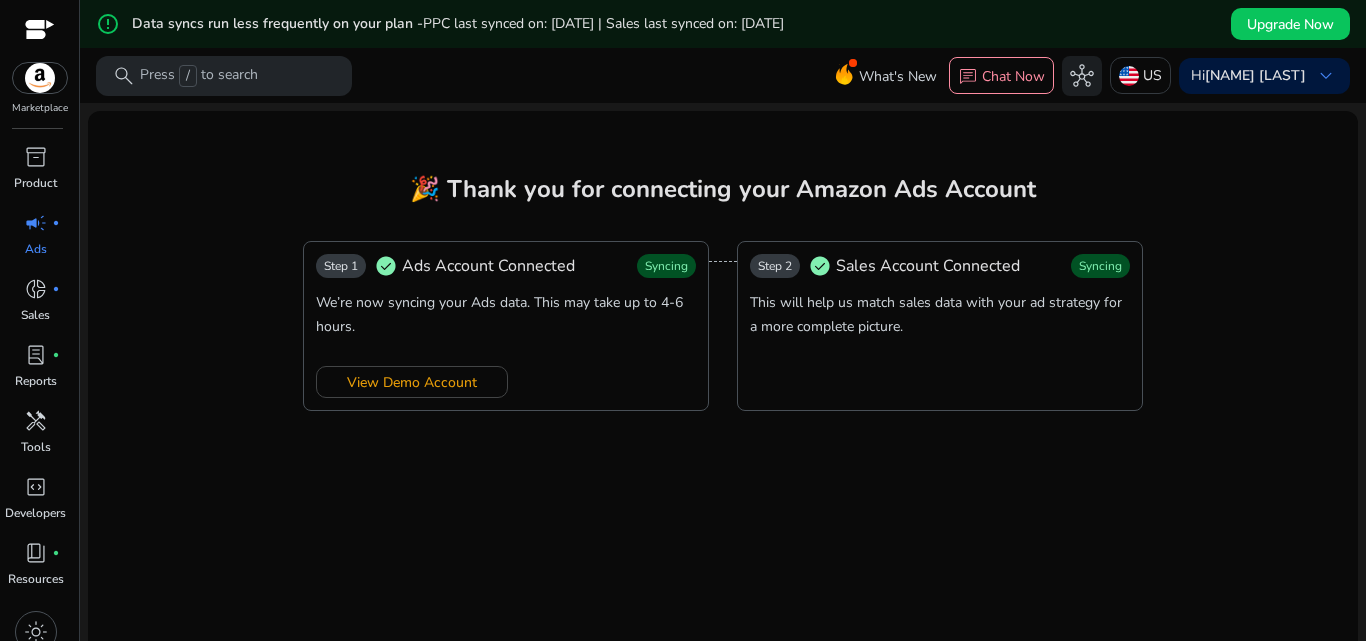 click on "This will help us match sales data with your ad strategy for a more complete picture." 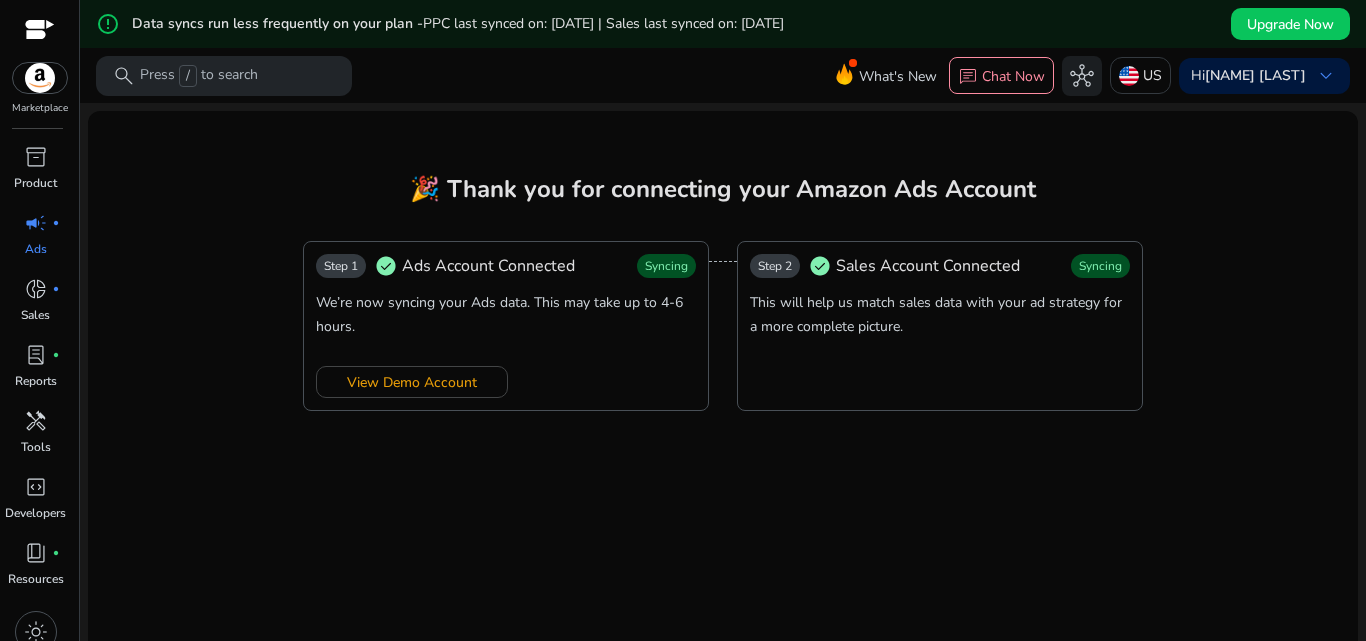 click on "Syncing" 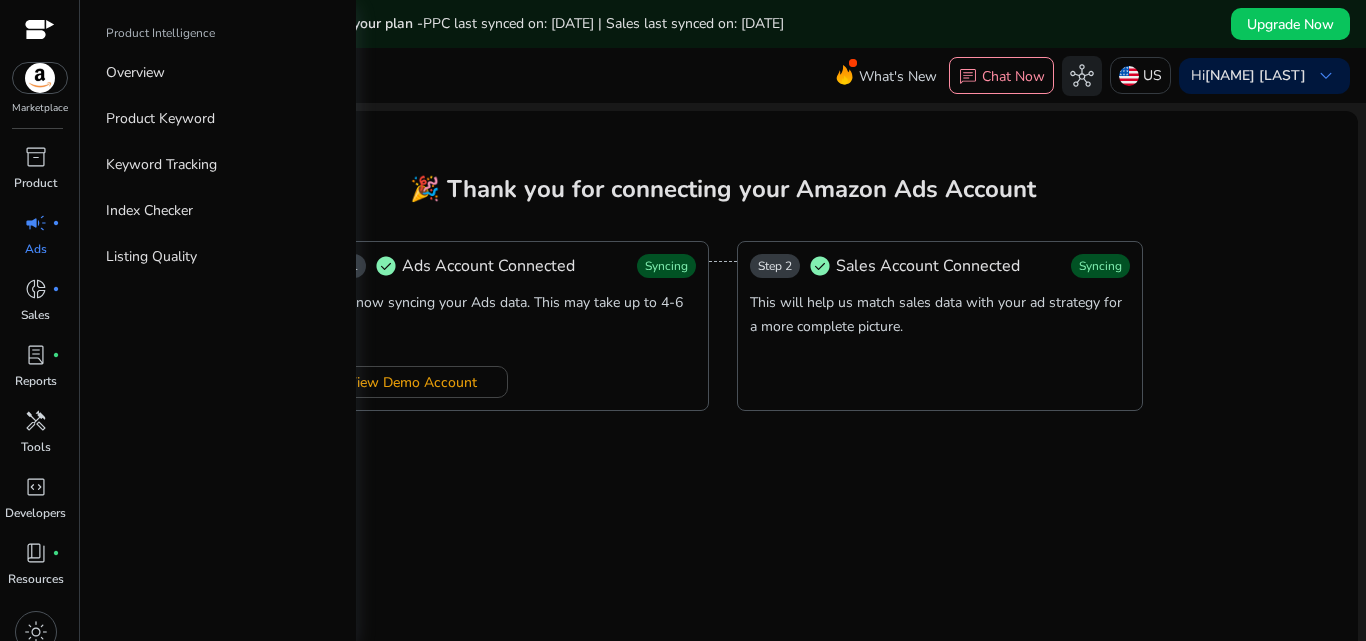 click on "donut_small   fiber_manual_record" at bounding box center [36, 289] 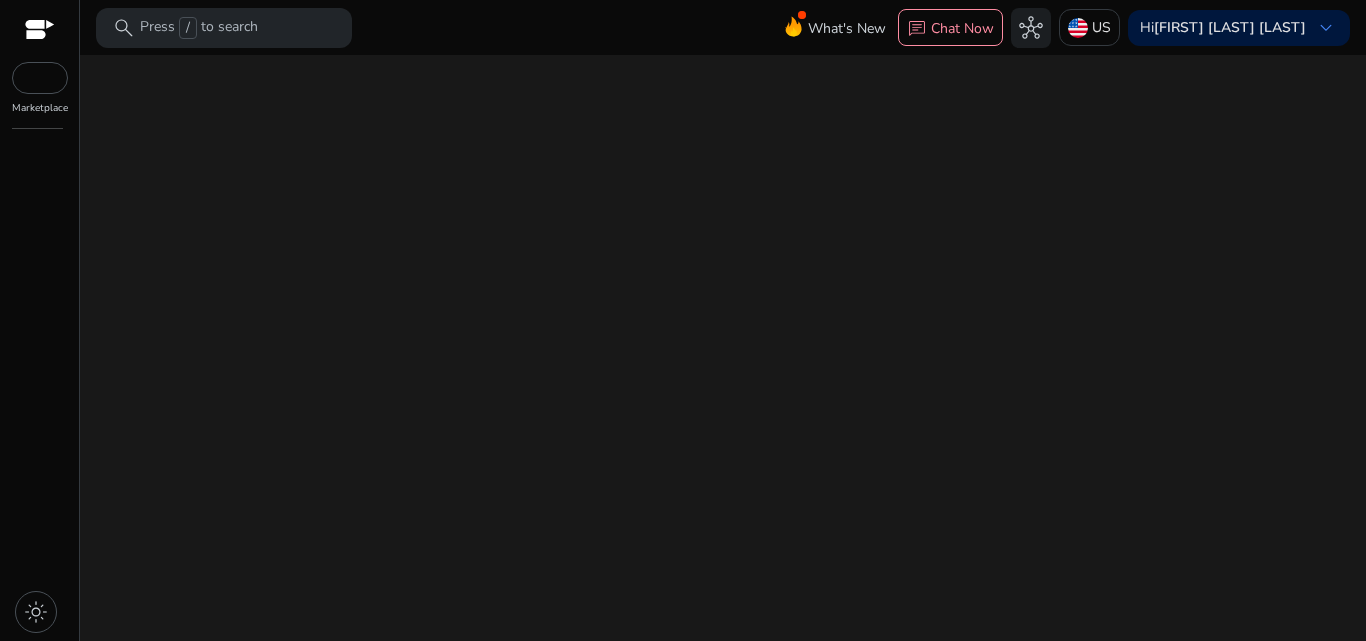 scroll, scrollTop: 0, scrollLeft: 0, axis: both 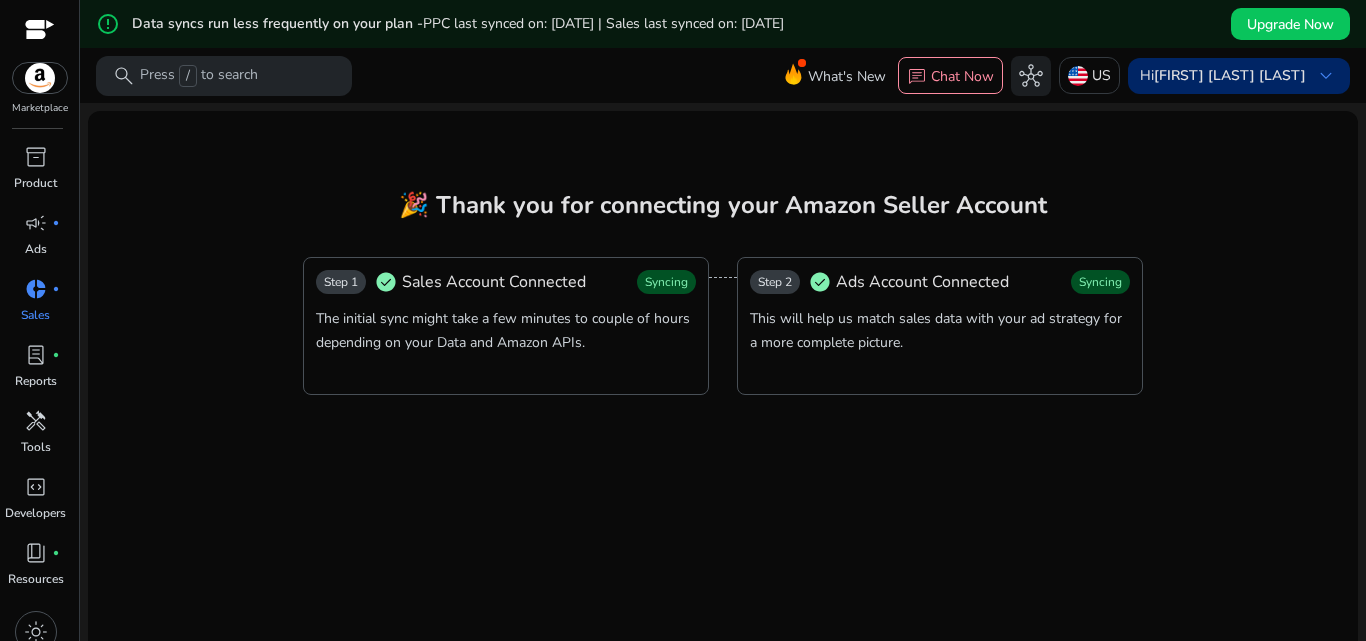 click on "[FIRST] [LAST] [LAST]" at bounding box center [1230, 75] 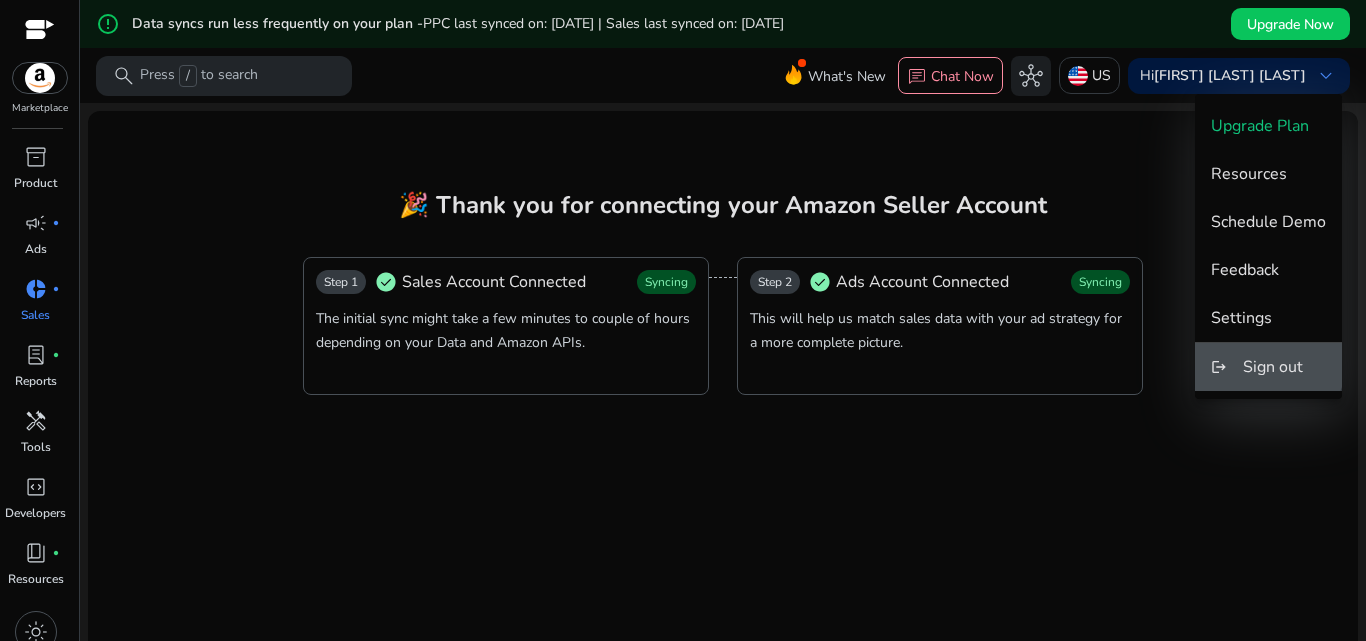click on "logout Sign out" at bounding box center [1268, 367] 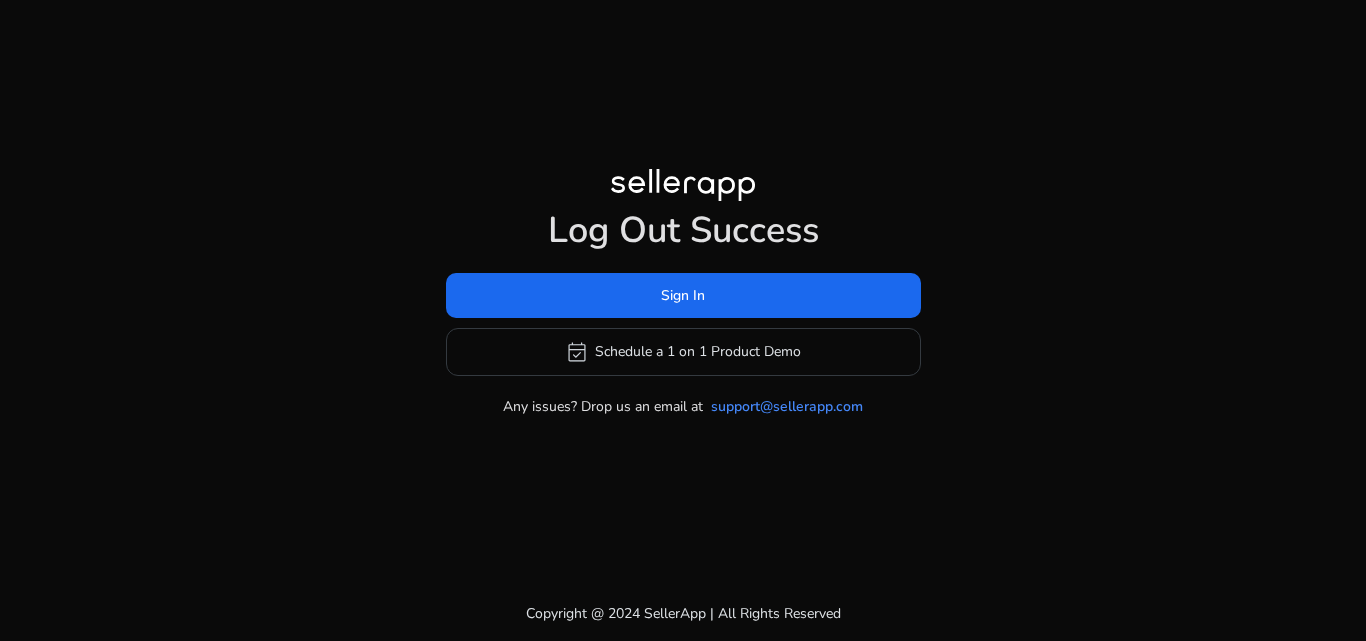 scroll, scrollTop: 0, scrollLeft: 0, axis: both 